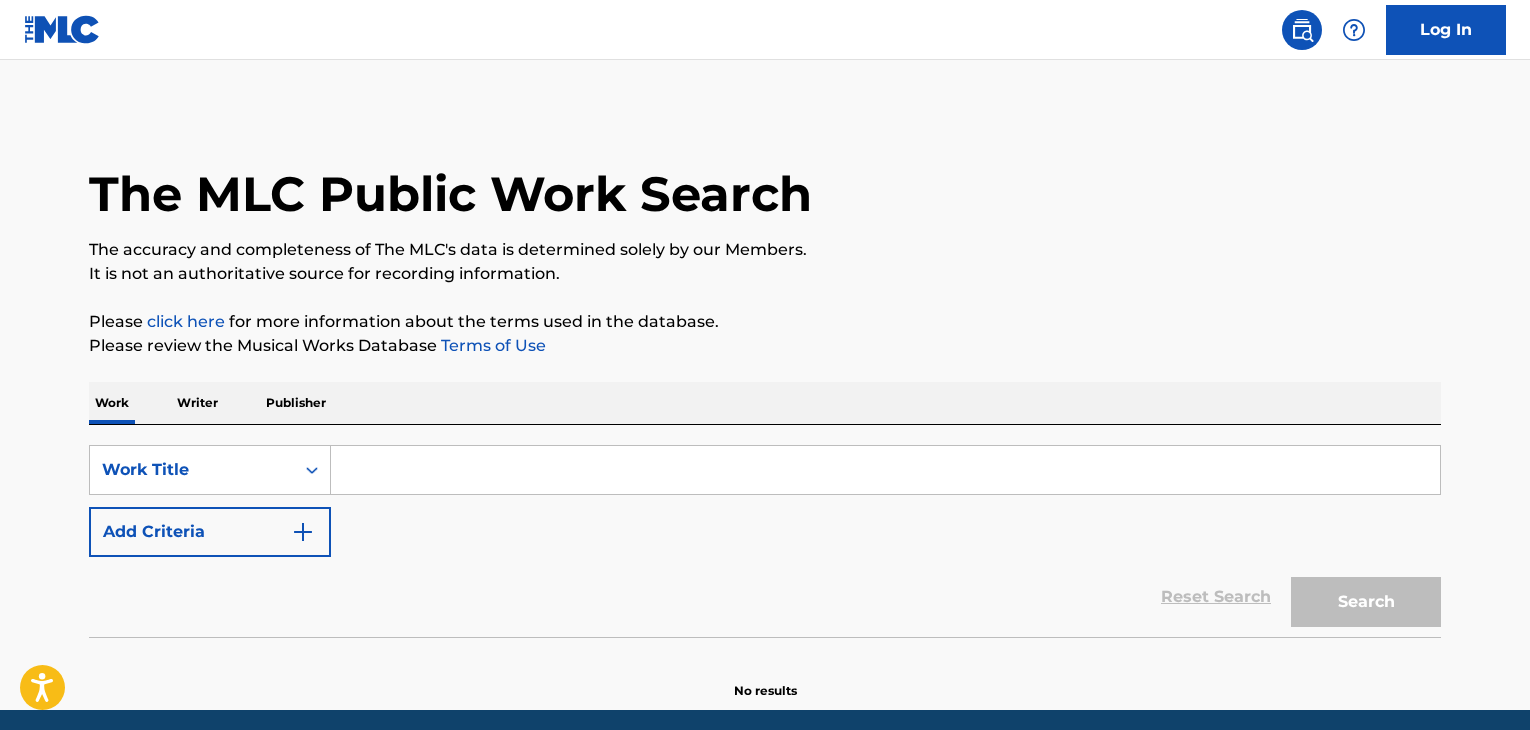 scroll, scrollTop: 0, scrollLeft: 0, axis: both 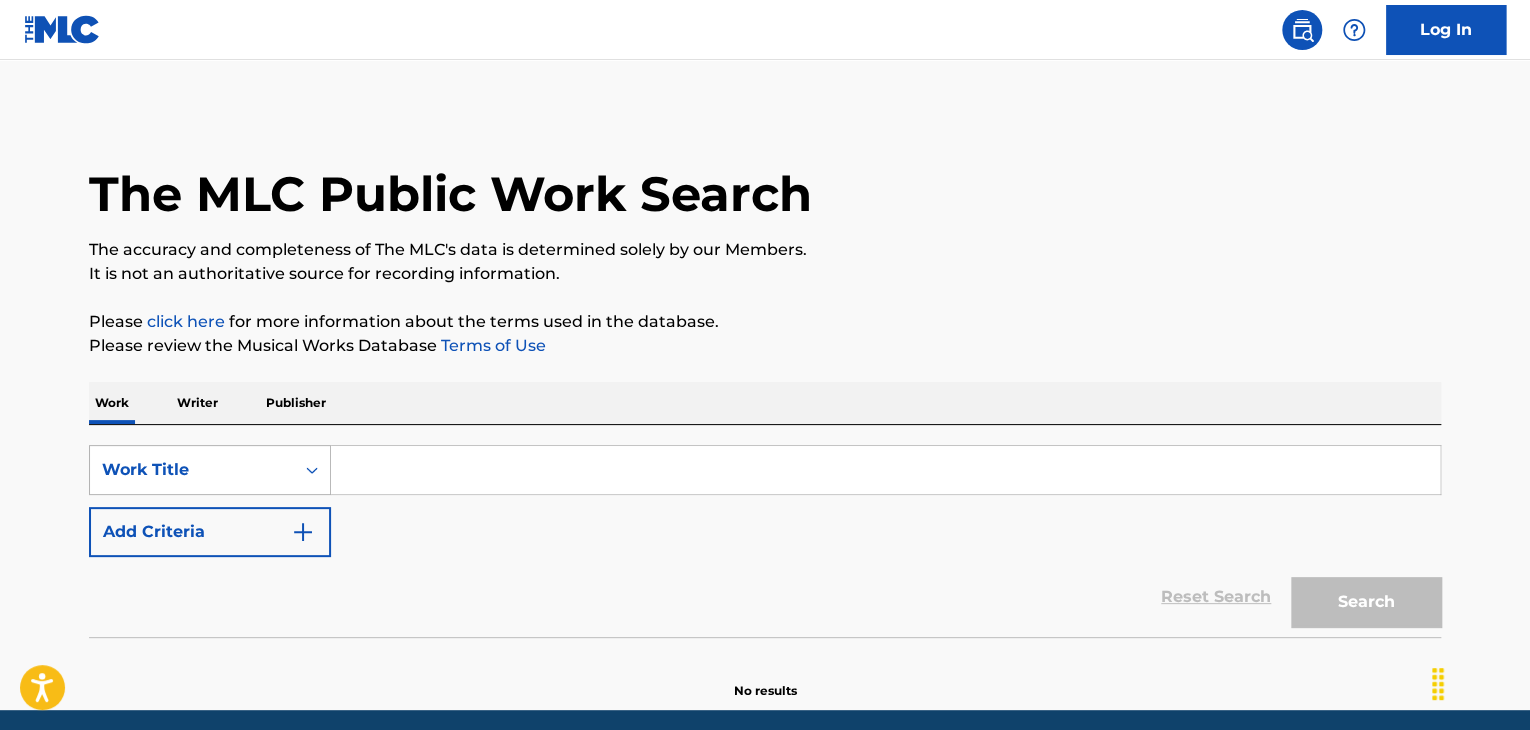 click on "Work Title" at bounding box center (210, 470) 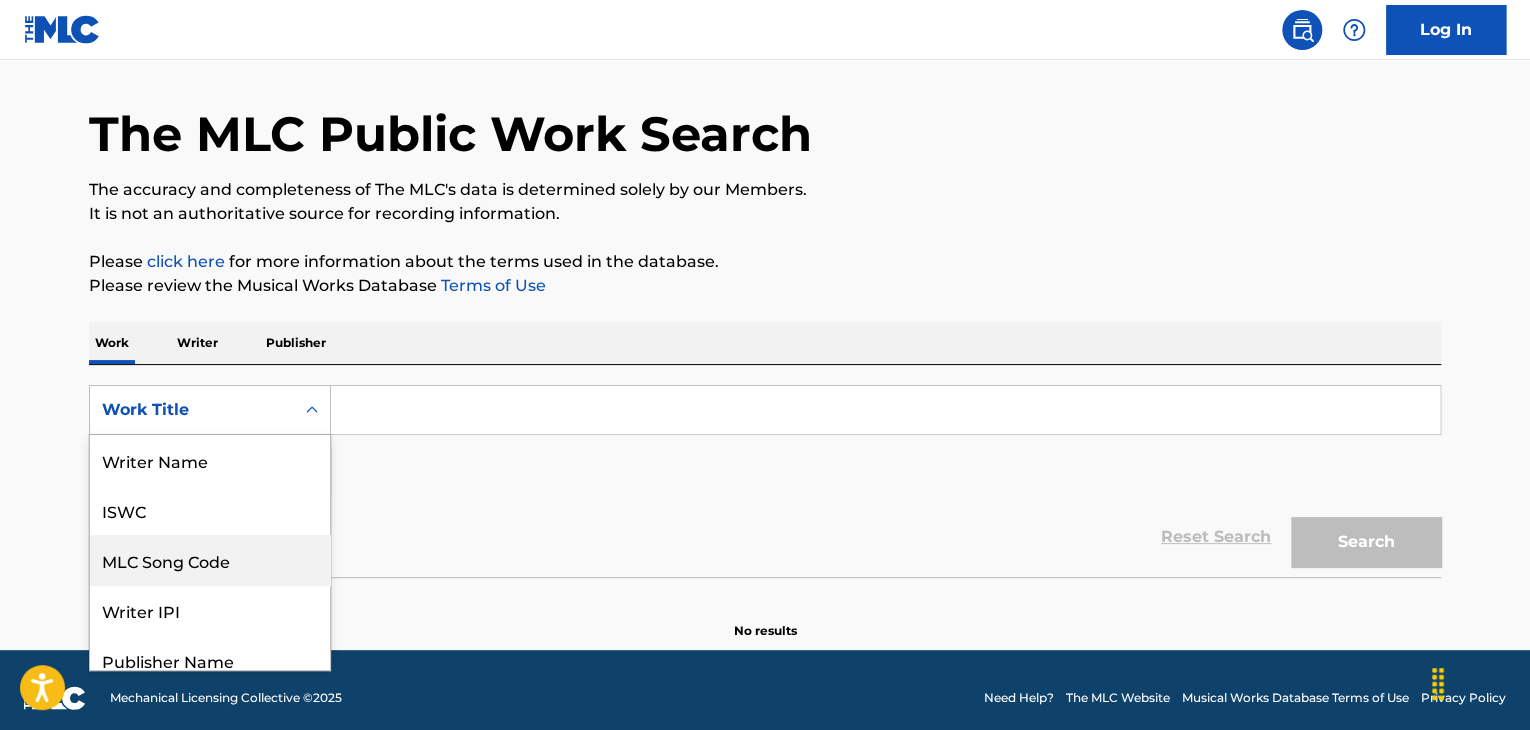 scroll, scrollTop: 65, scrollLeft: 0, axis: vertical 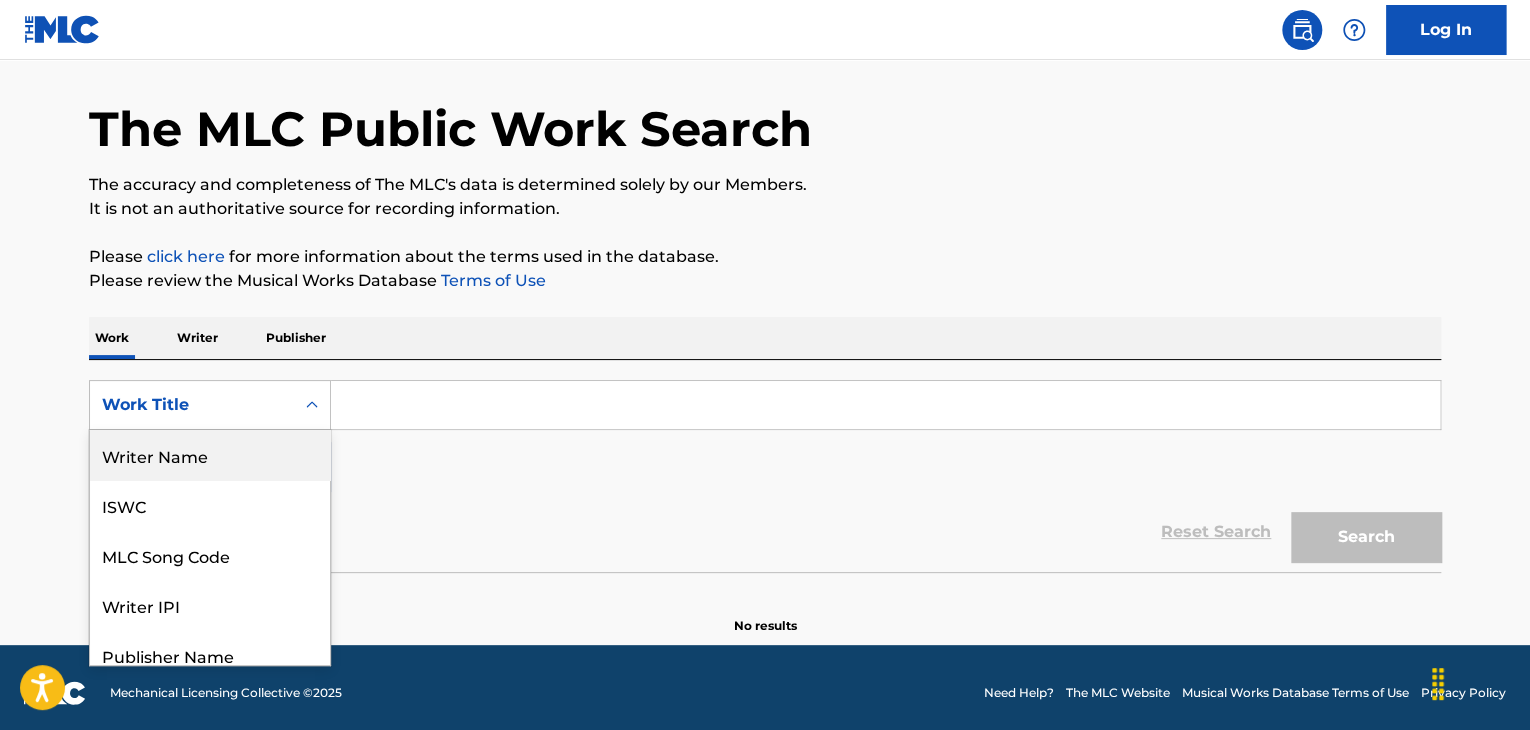 click on "Writer Name" at bounding box center [210, 455] 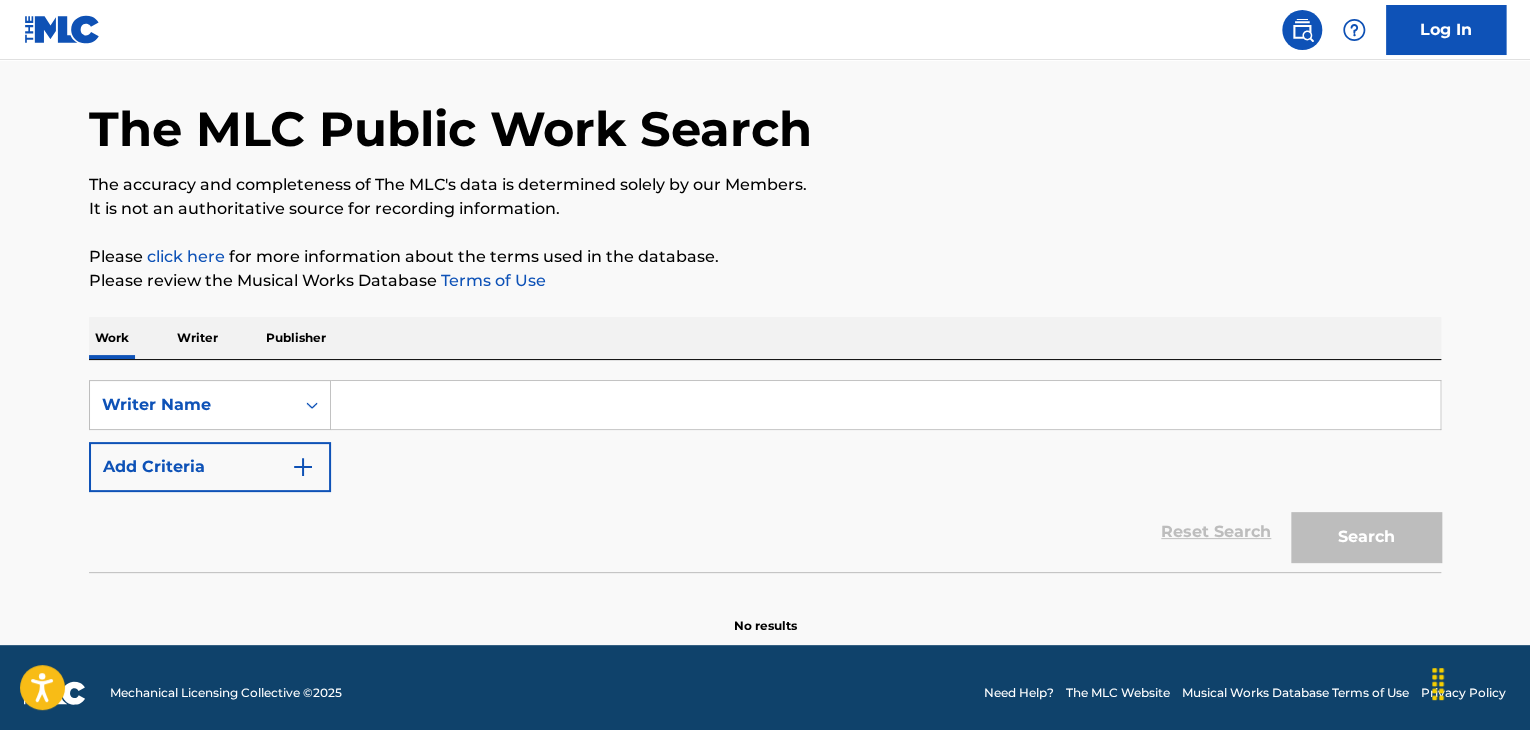 click at bounding box center (885, 405) 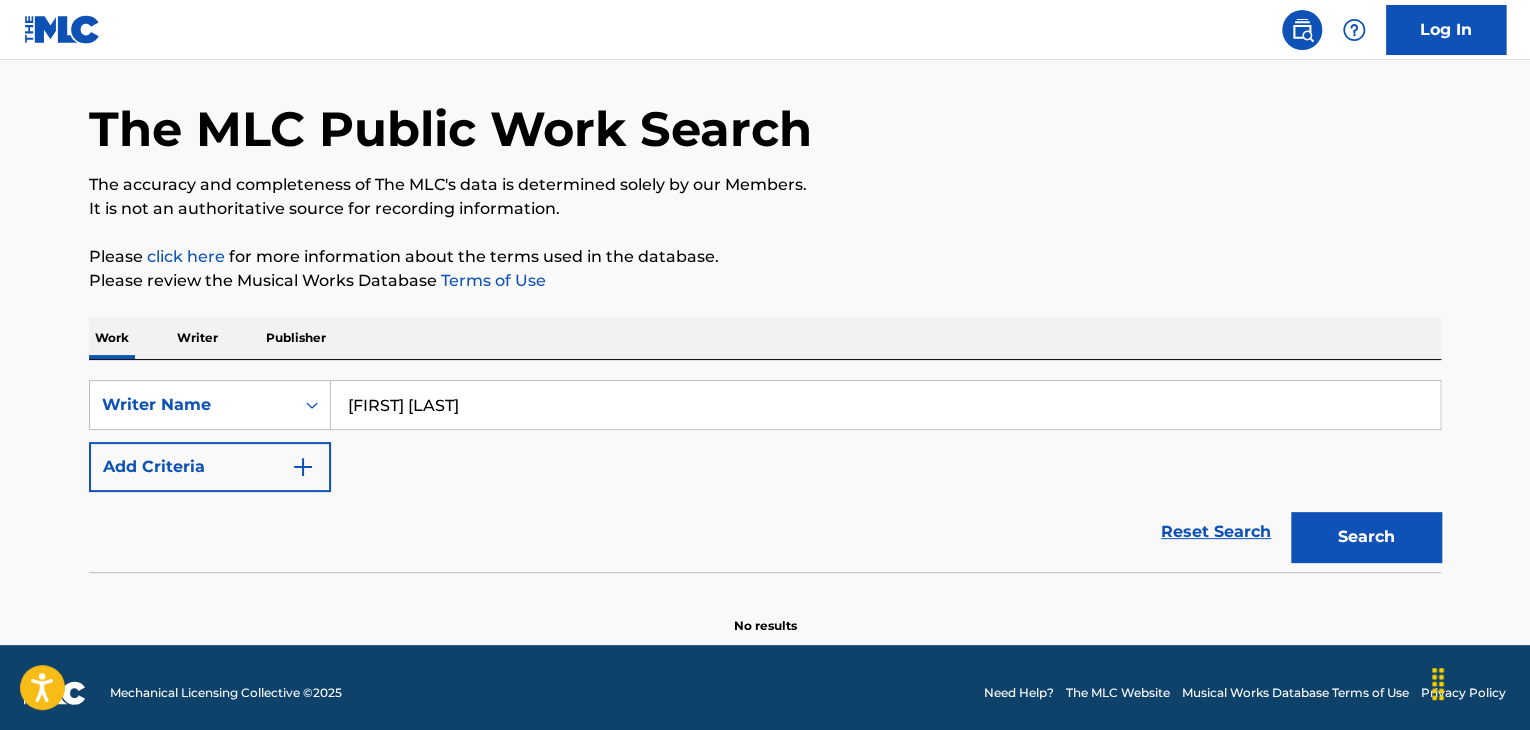 type on "Edgar Abelardo Perez Urbaez" 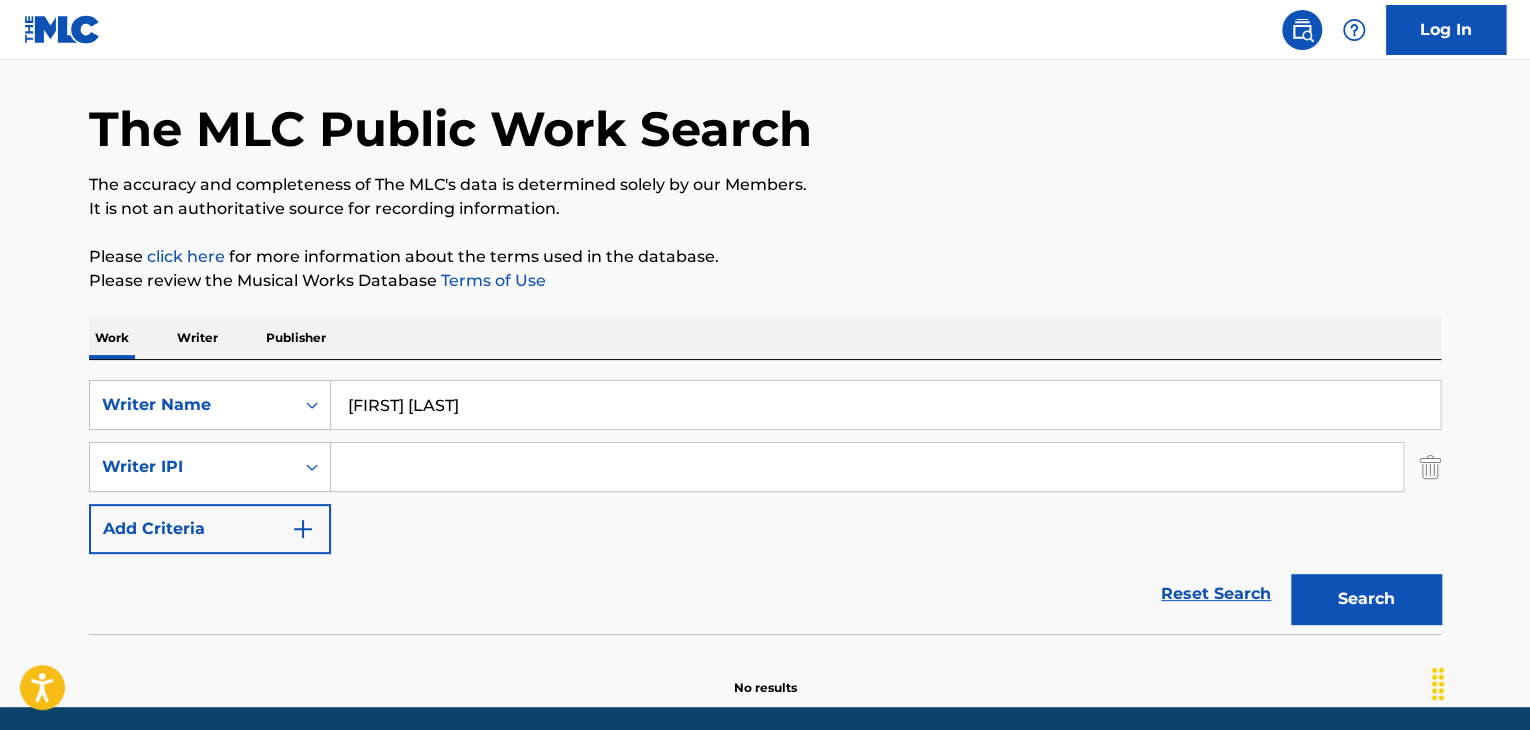 click at bounding box center [867, 467] 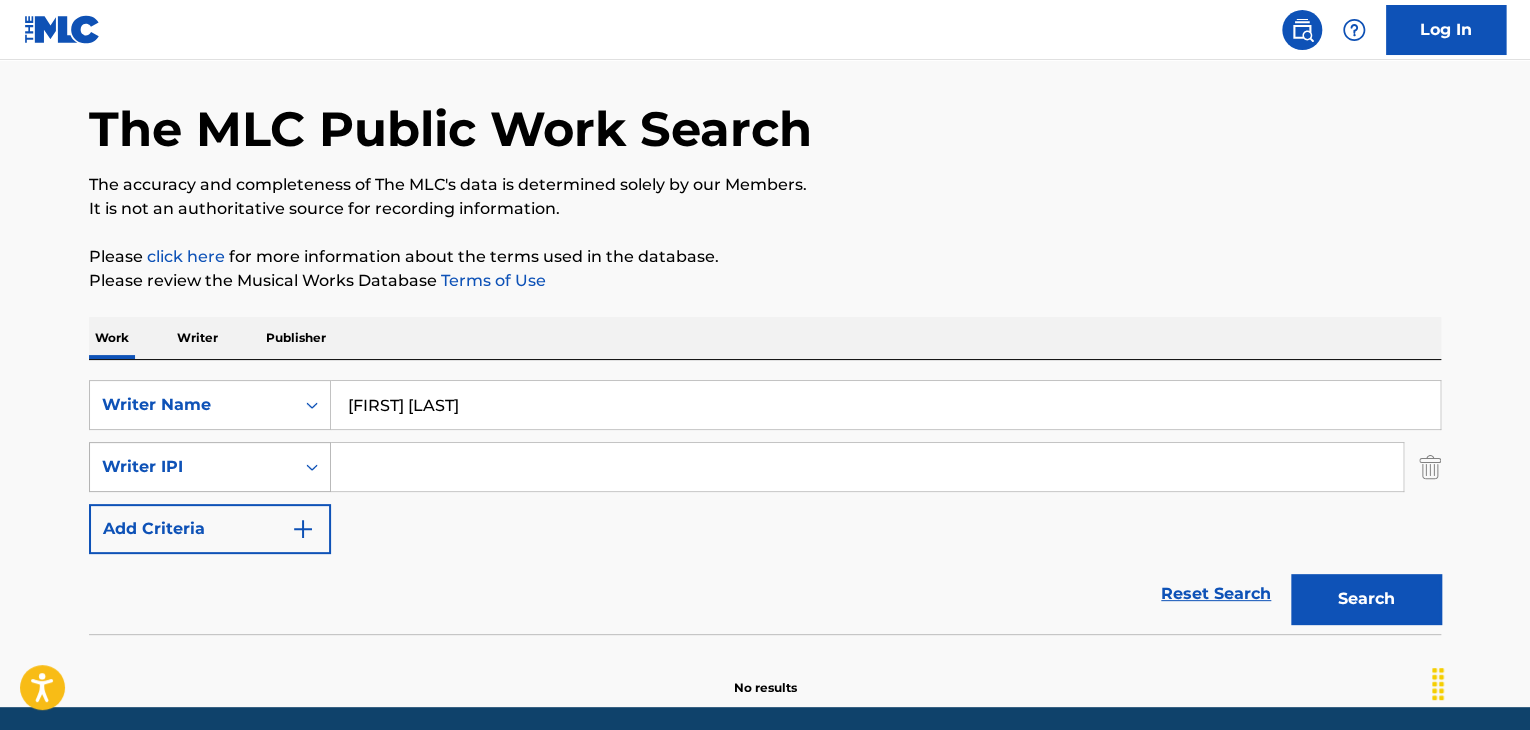 click on "Writer IPI" at bounding box center (192, 467) 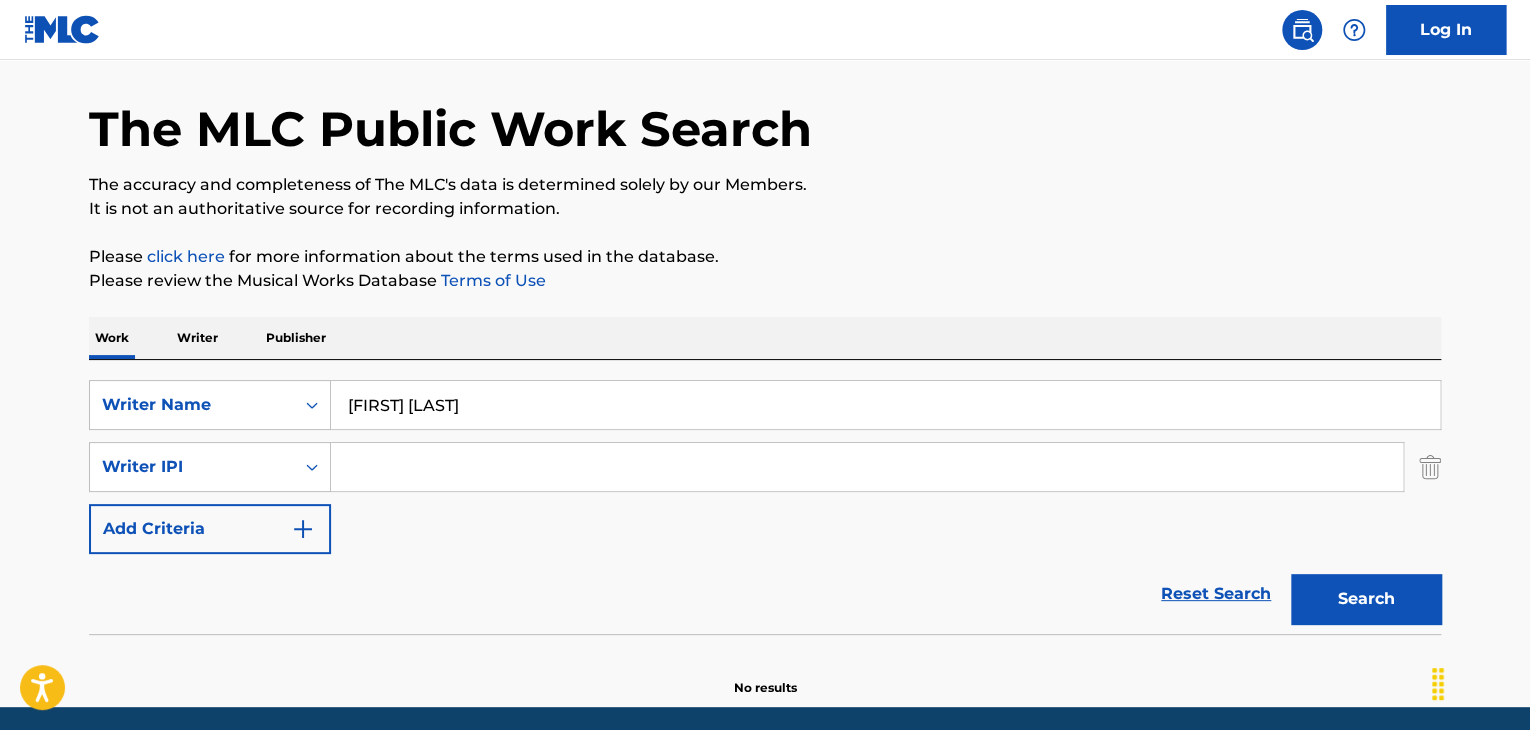 click on "Reset Search Search" at bounding box center (765, 594) 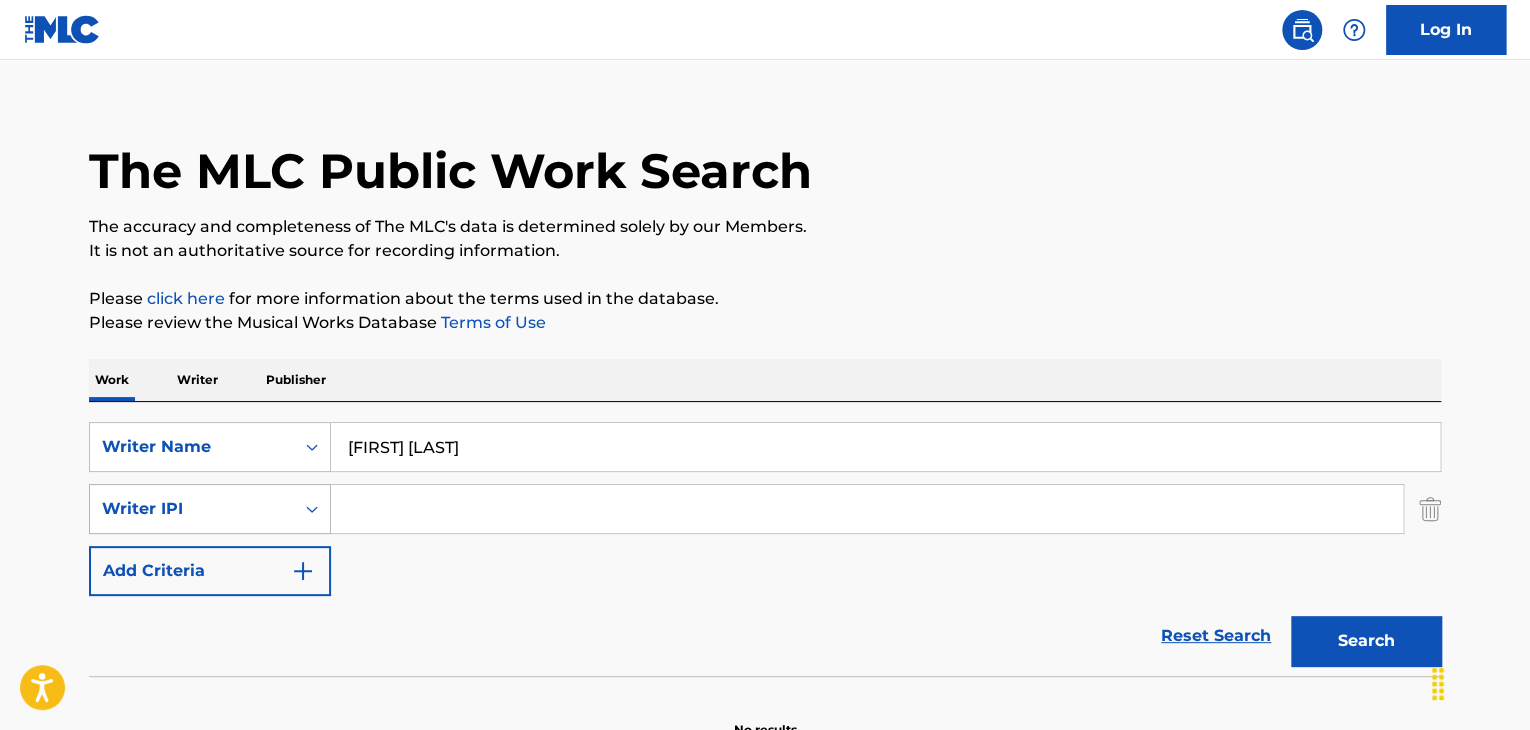 scroll, scrollTop: 0, scrollLeft: 0, axis: both 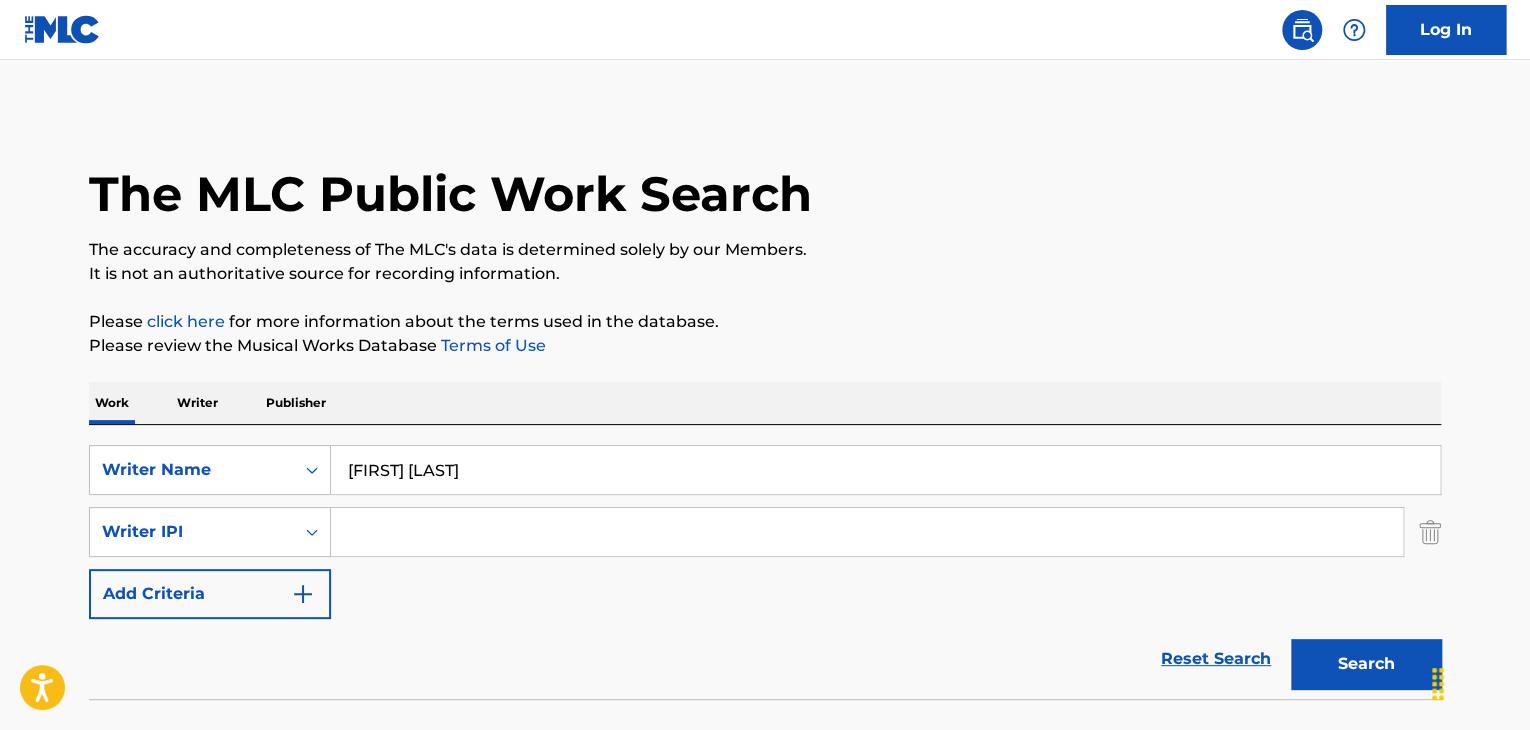 drag, startPoint x: 692, startPoint y: 479, endPoint x: 0, endPoint y: 421, distance: 694.4264 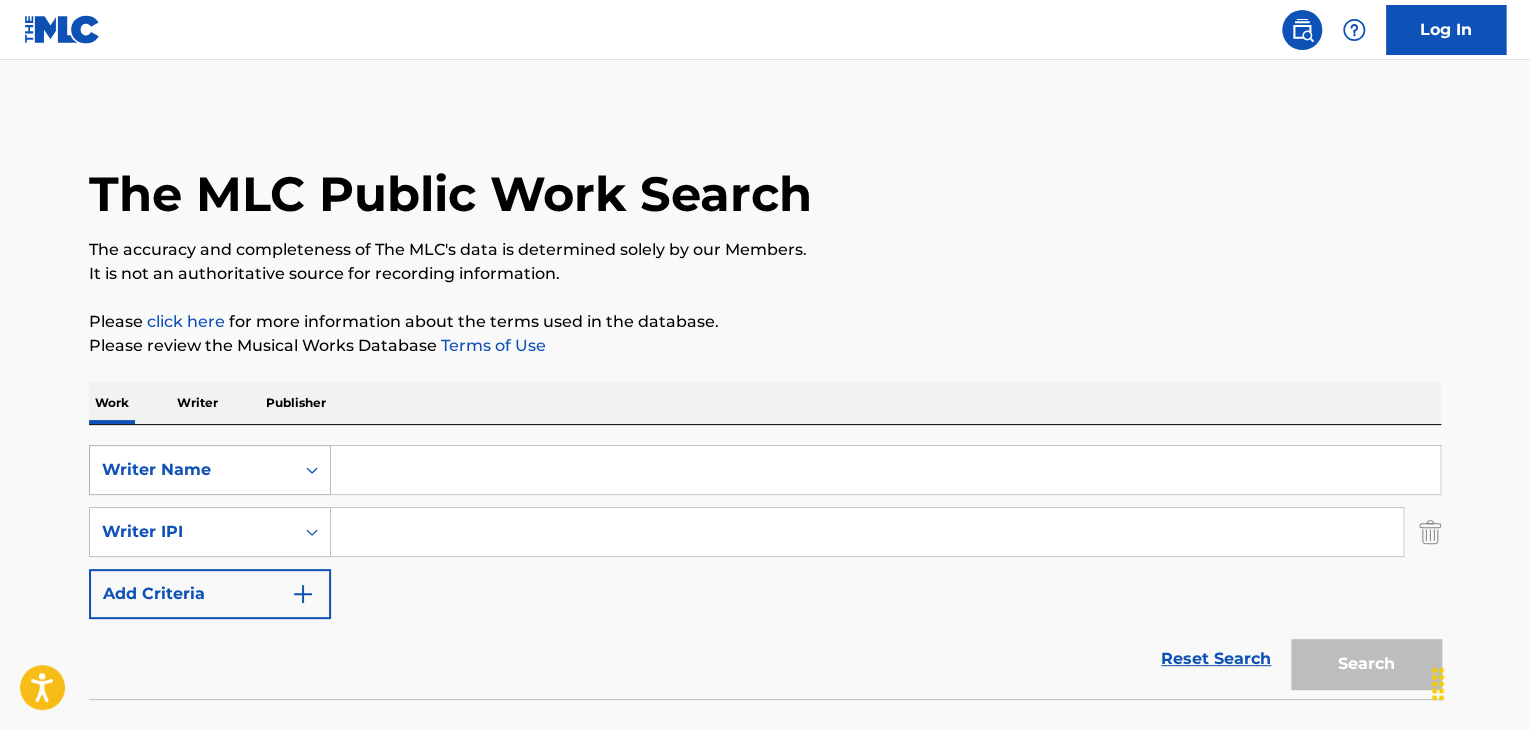type 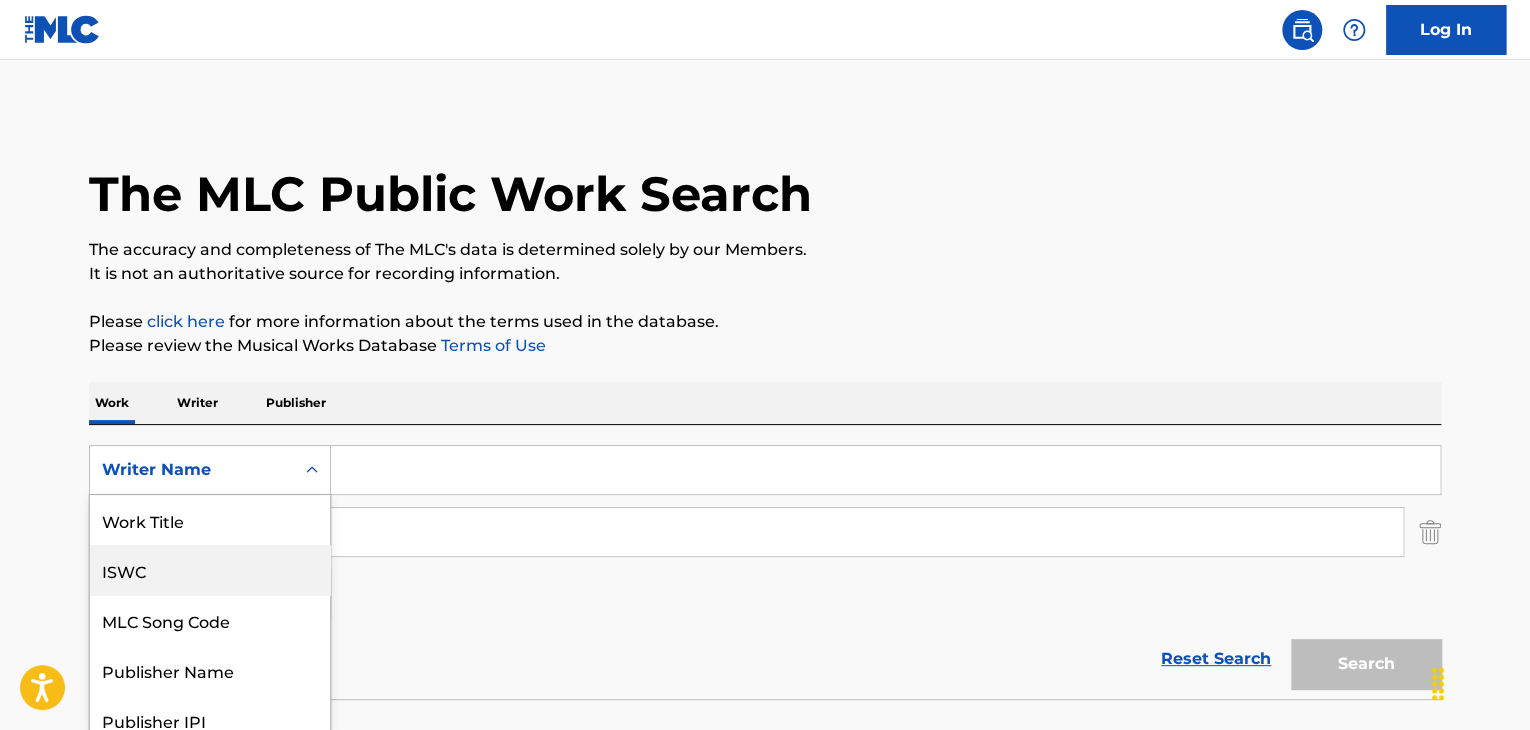 scroll, scrollTop: 60, scrollLeft: 0, axis: vertical 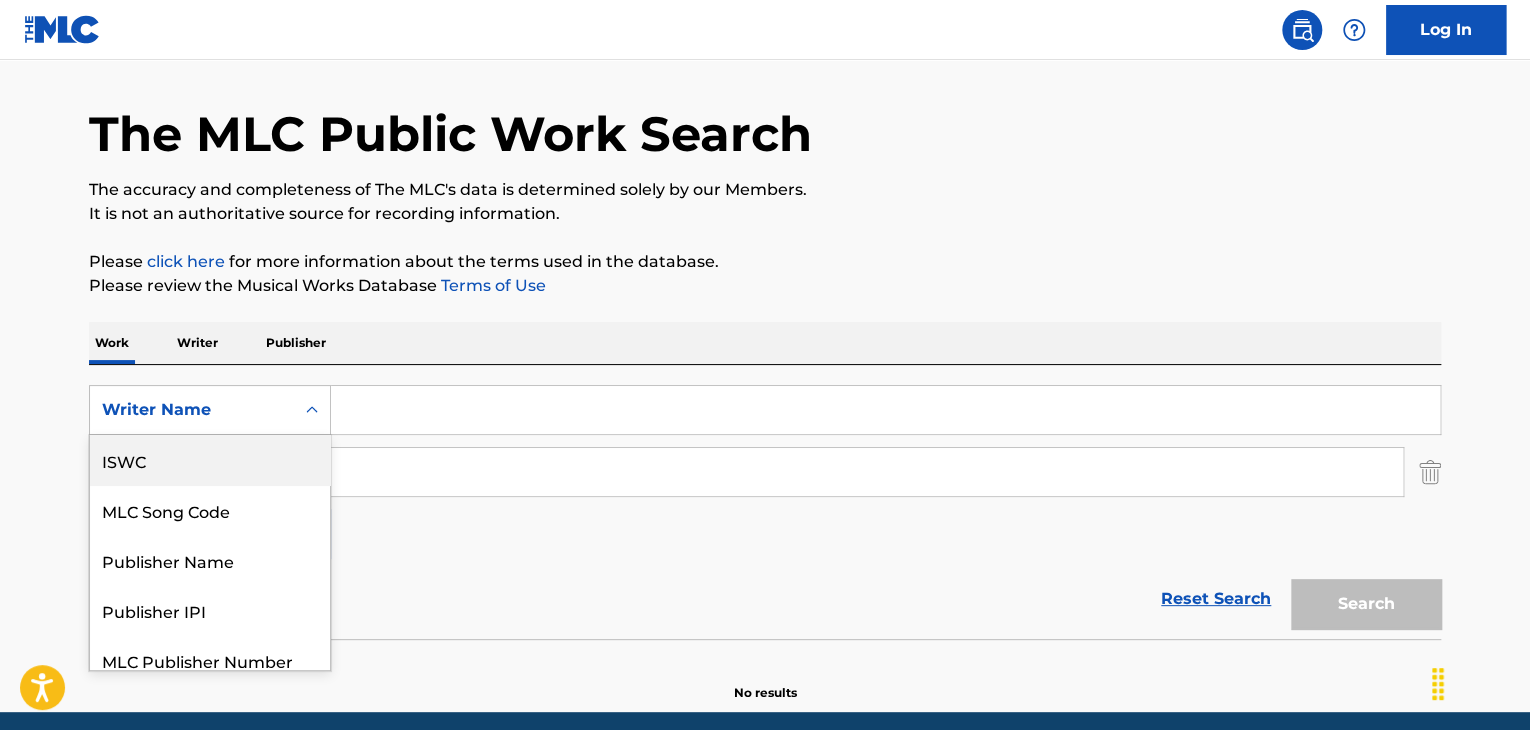 click on "7 results available. Use Up and Down to choose options, press Enter to select the currently focused option, press Escape to exit the menu, press Tab to select the option and exit the menu. Writer Name Work Title ISWC MLC Song Code Publisher Name Publisher IPI MLC Publisher Number Writer Name" at bounding box center [210, 410] 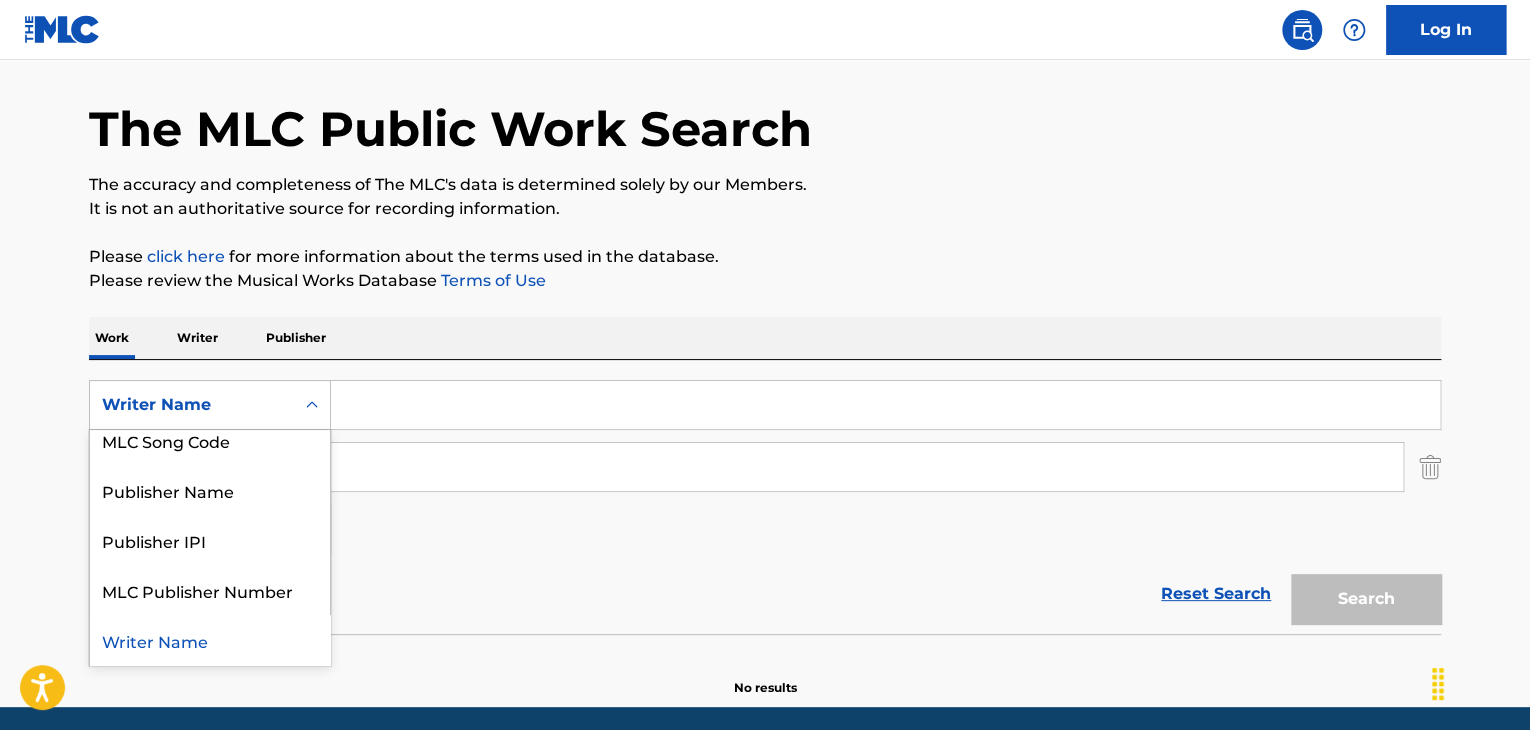 scroll, scrollTop: 0, scrollLeft: 0, axis: both 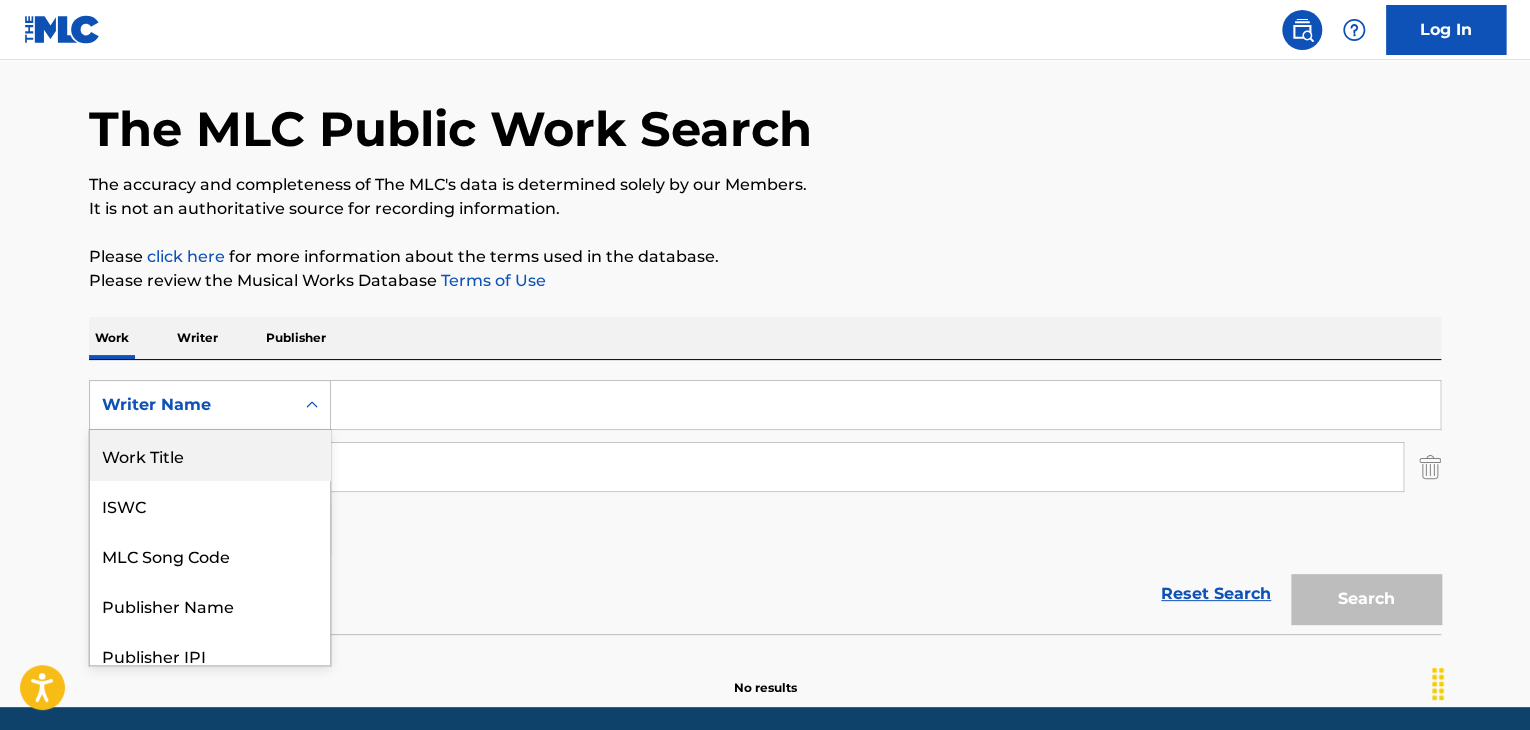 drag, startPoint x: 240, startPoint y: 468, endPoint x: 360, endPoint y: 432, distance: 125.283676 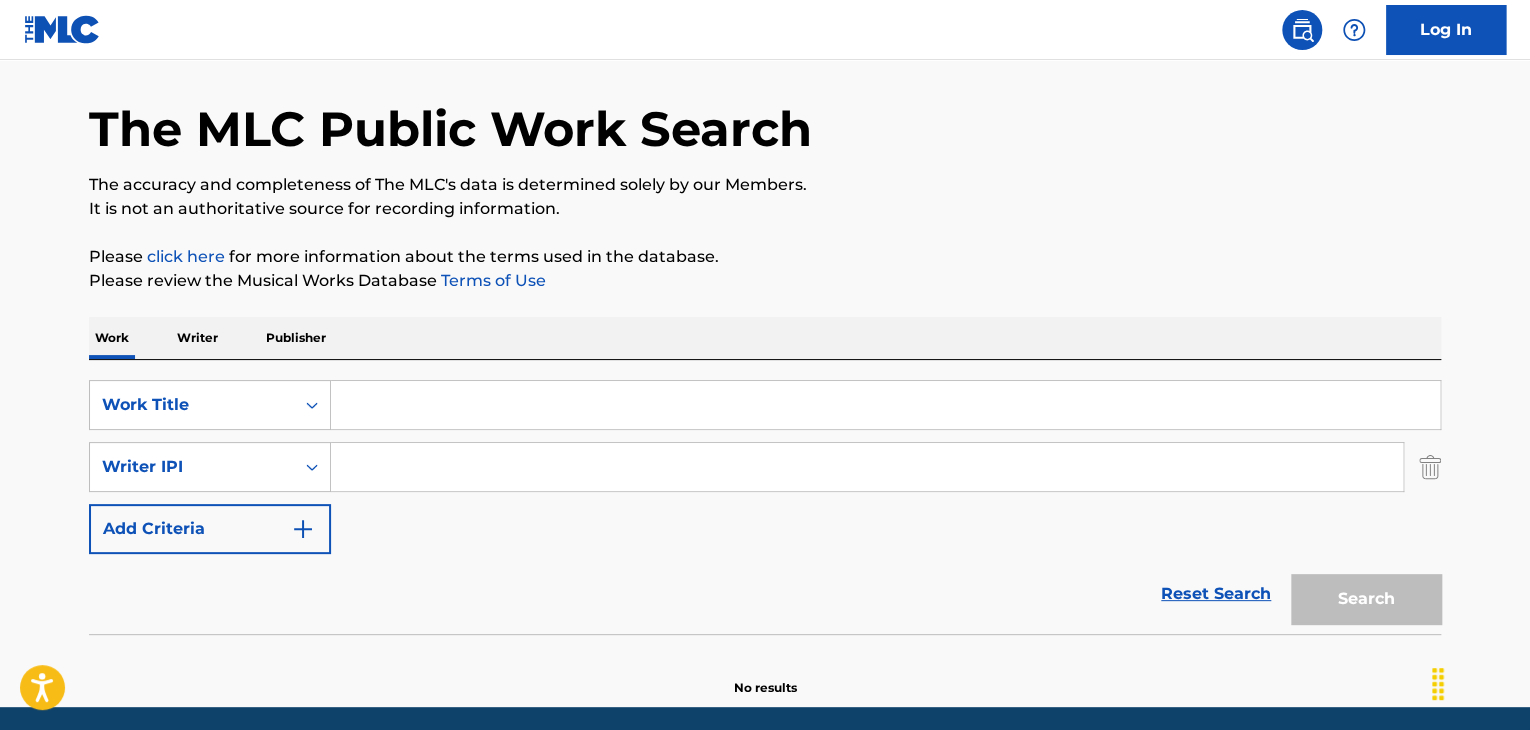 click at bounding box center (885, 405) 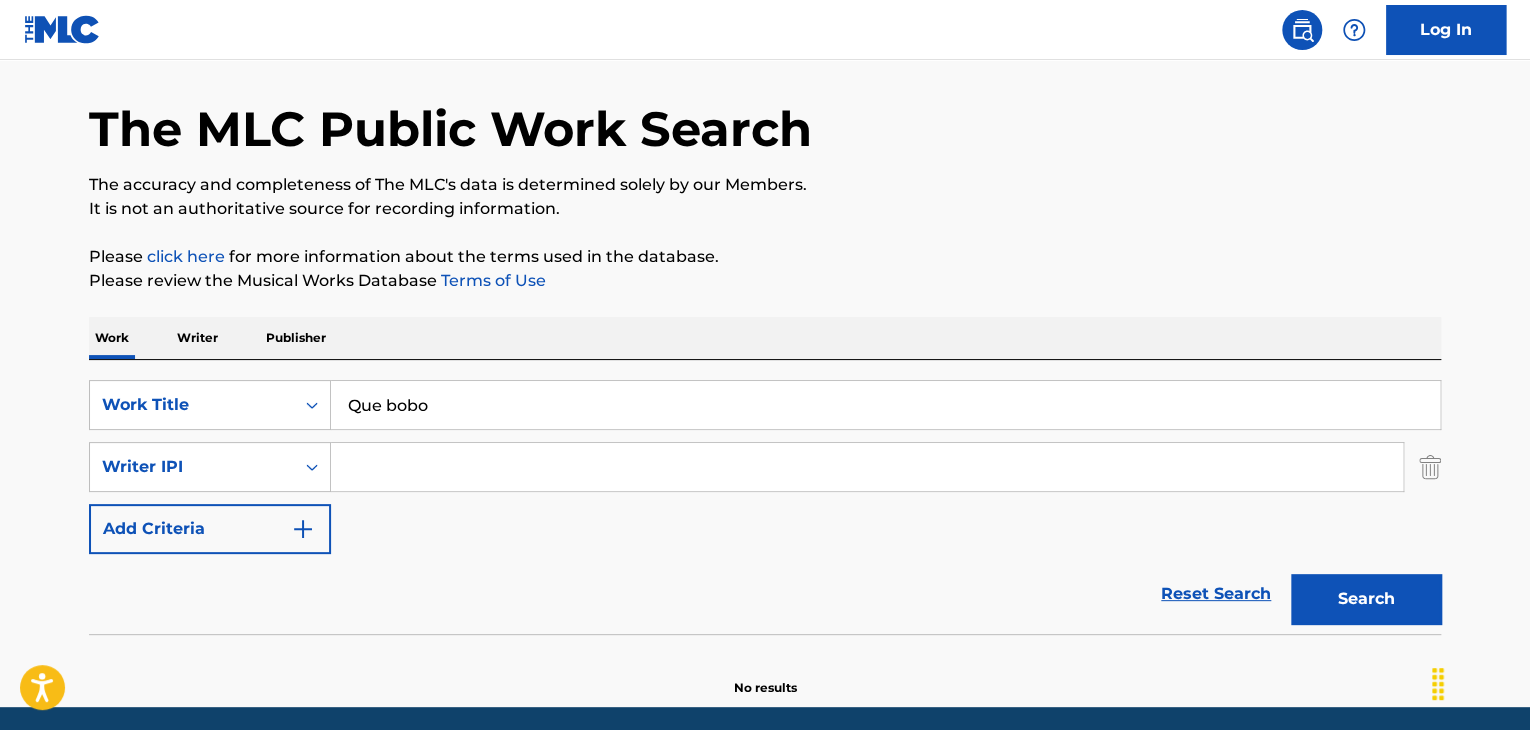 type on "Que bobo" 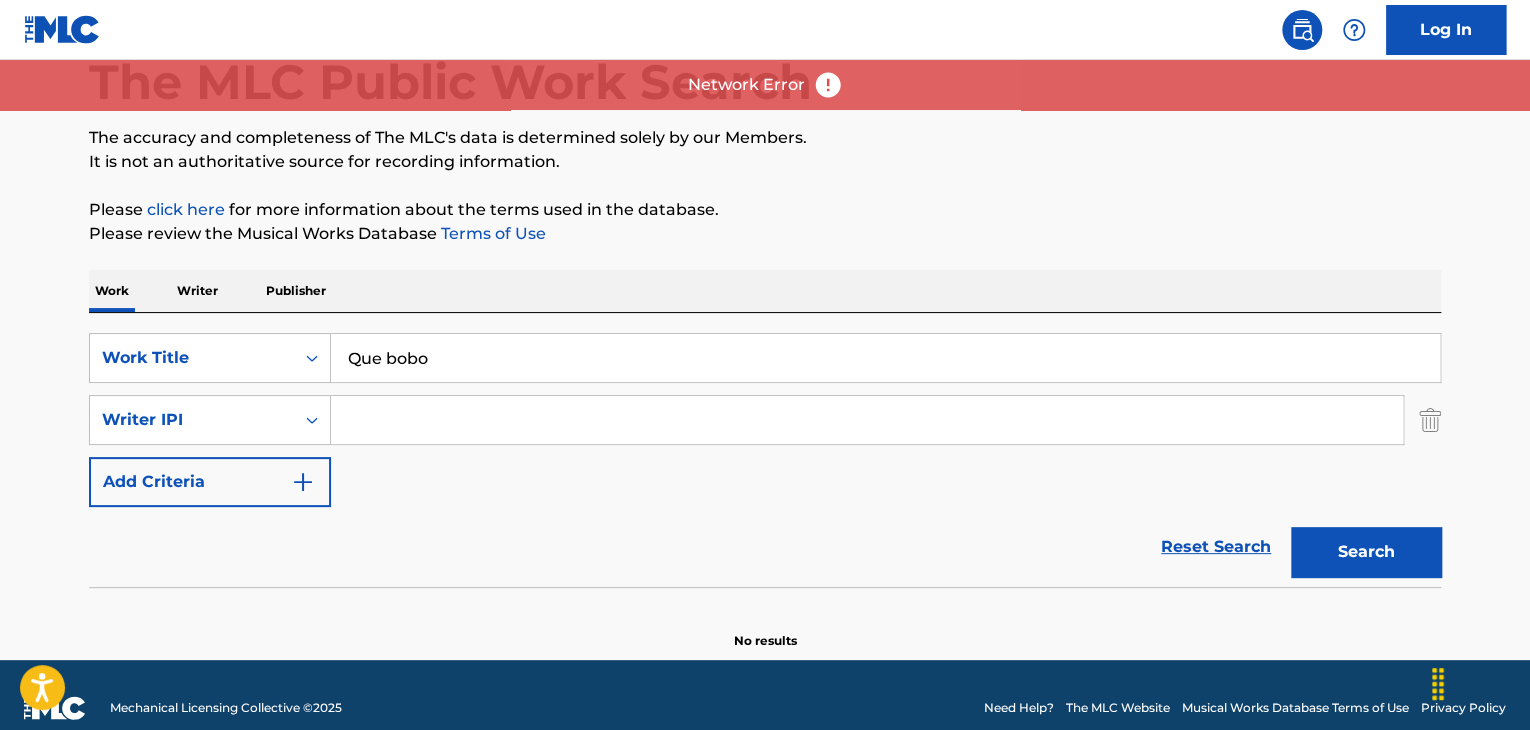 scroll, scrollTop: 138, scrollLeft: 0, axis: vertical 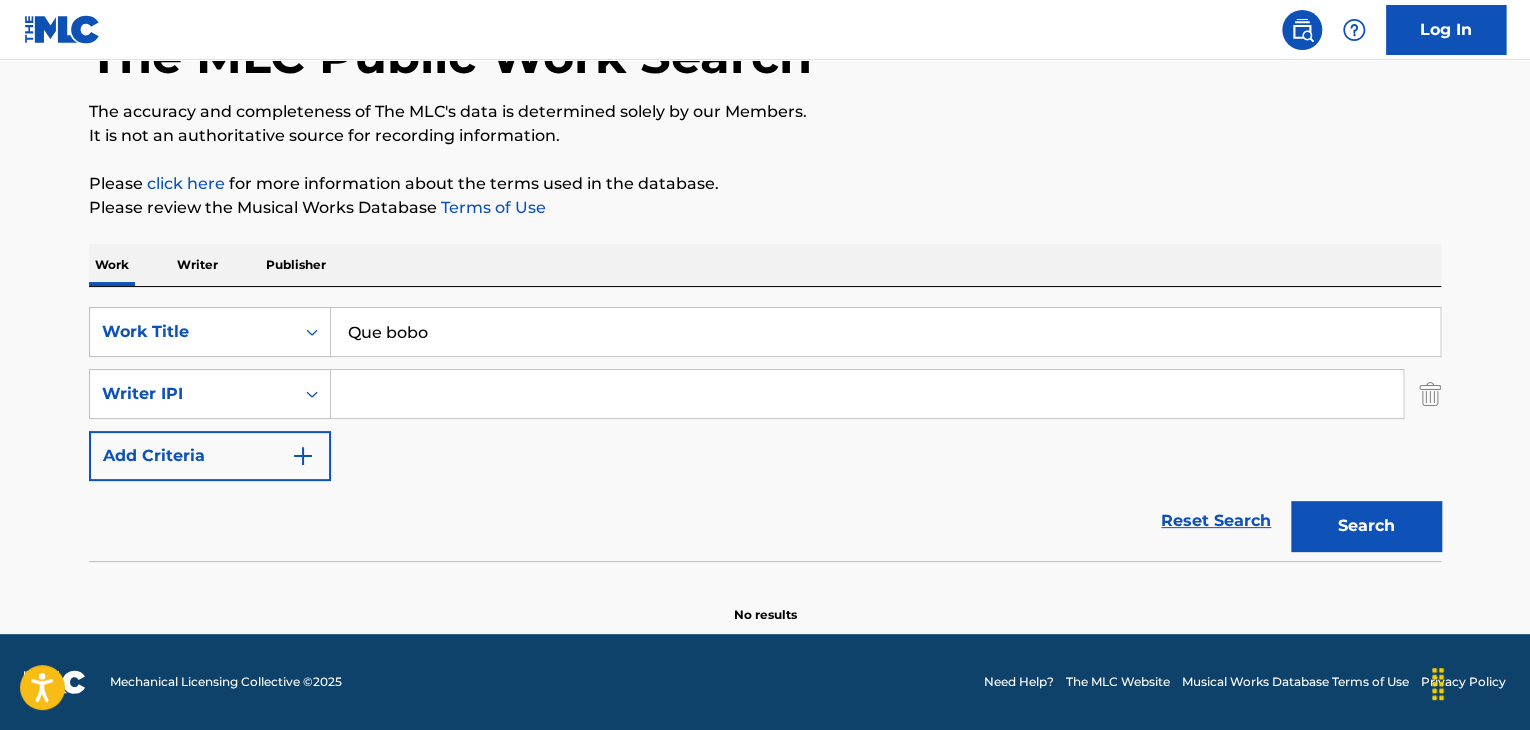 drag, startPoint x: 388, startPoint y: 533, endPoint x: 496, endPoint y: 517, distance: 109.17875 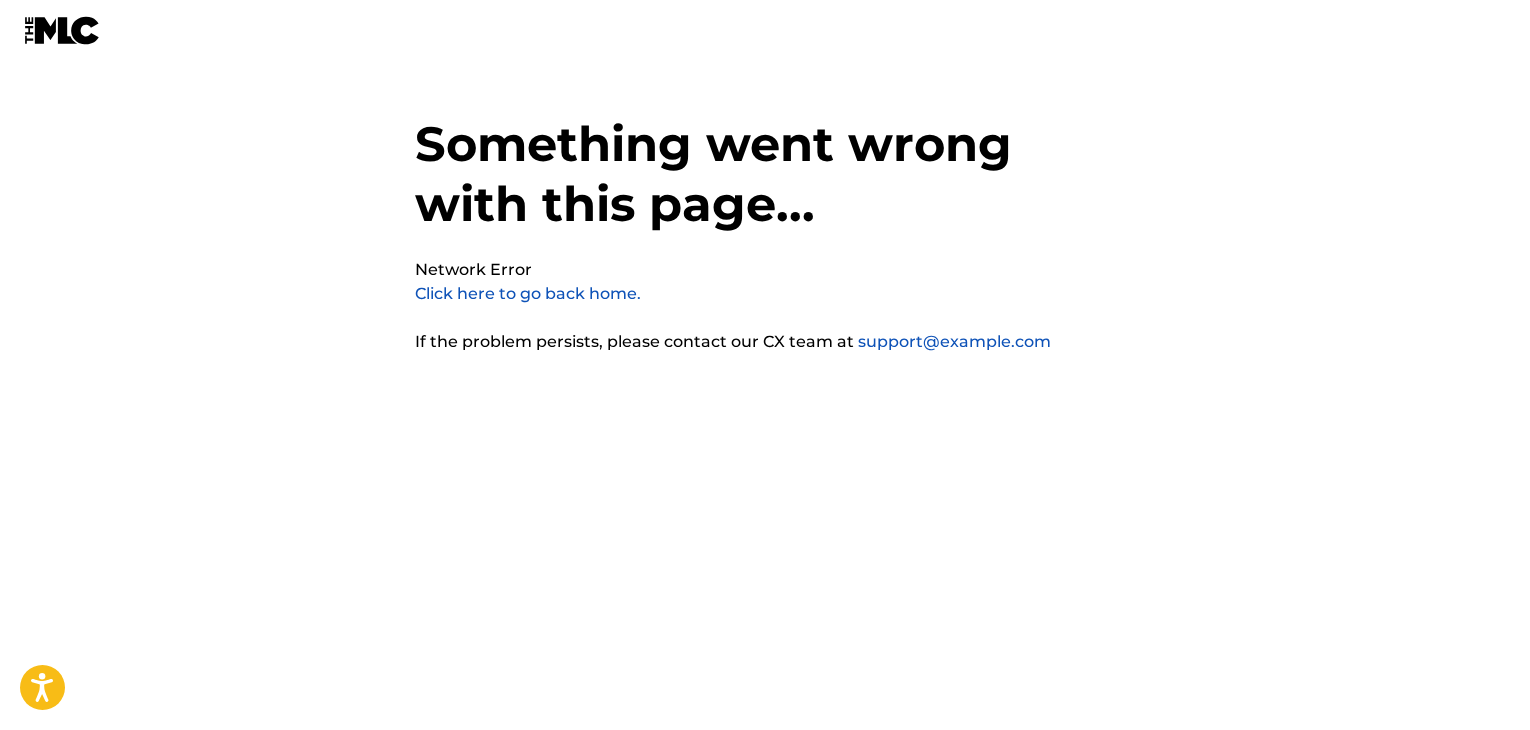 scroll, scrollTop: 0, scrollLeft: 0, axis: both 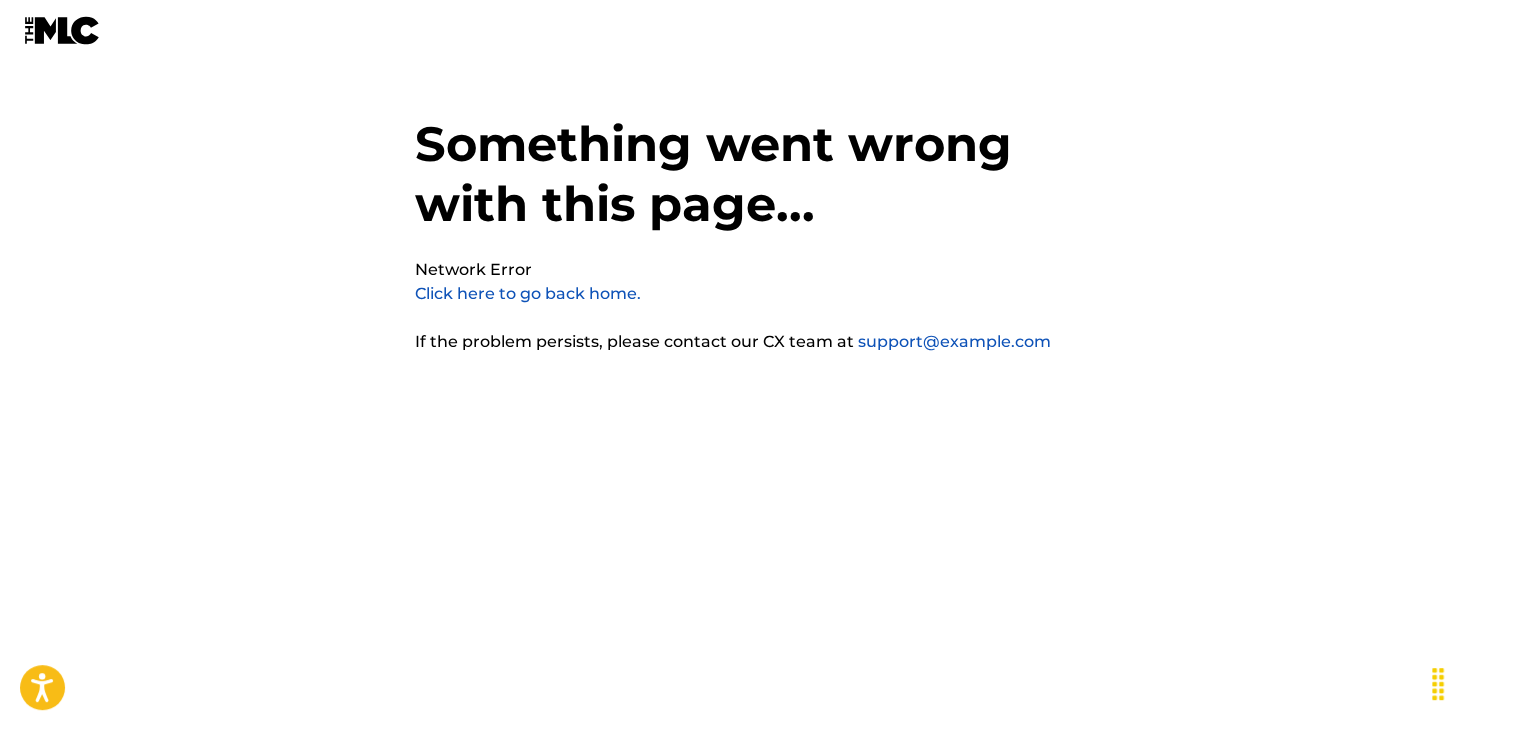 click on "Click here to go back home." at bounding box center (528, 293) 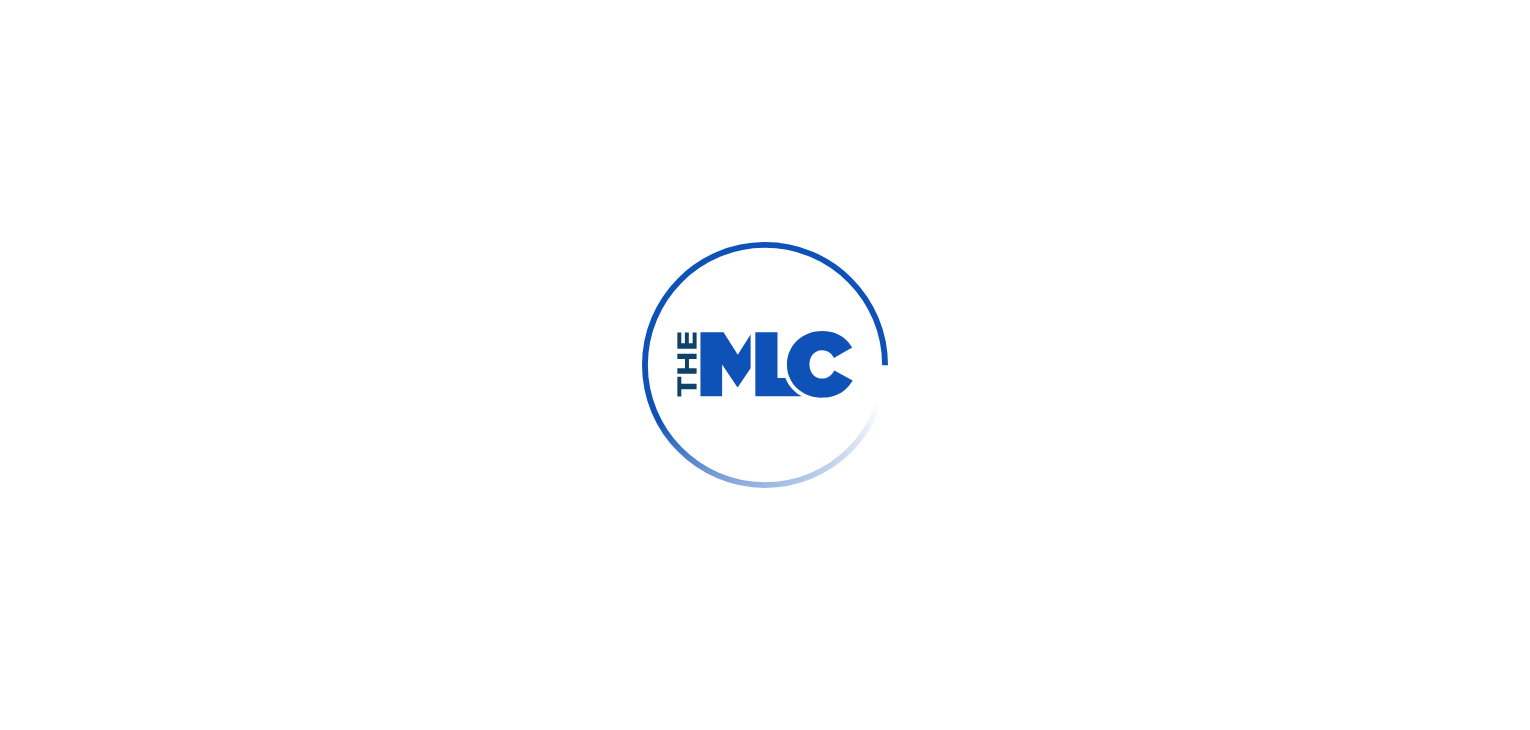 scroll, scrollTop: 0, scrollLeft: 0, axis: both 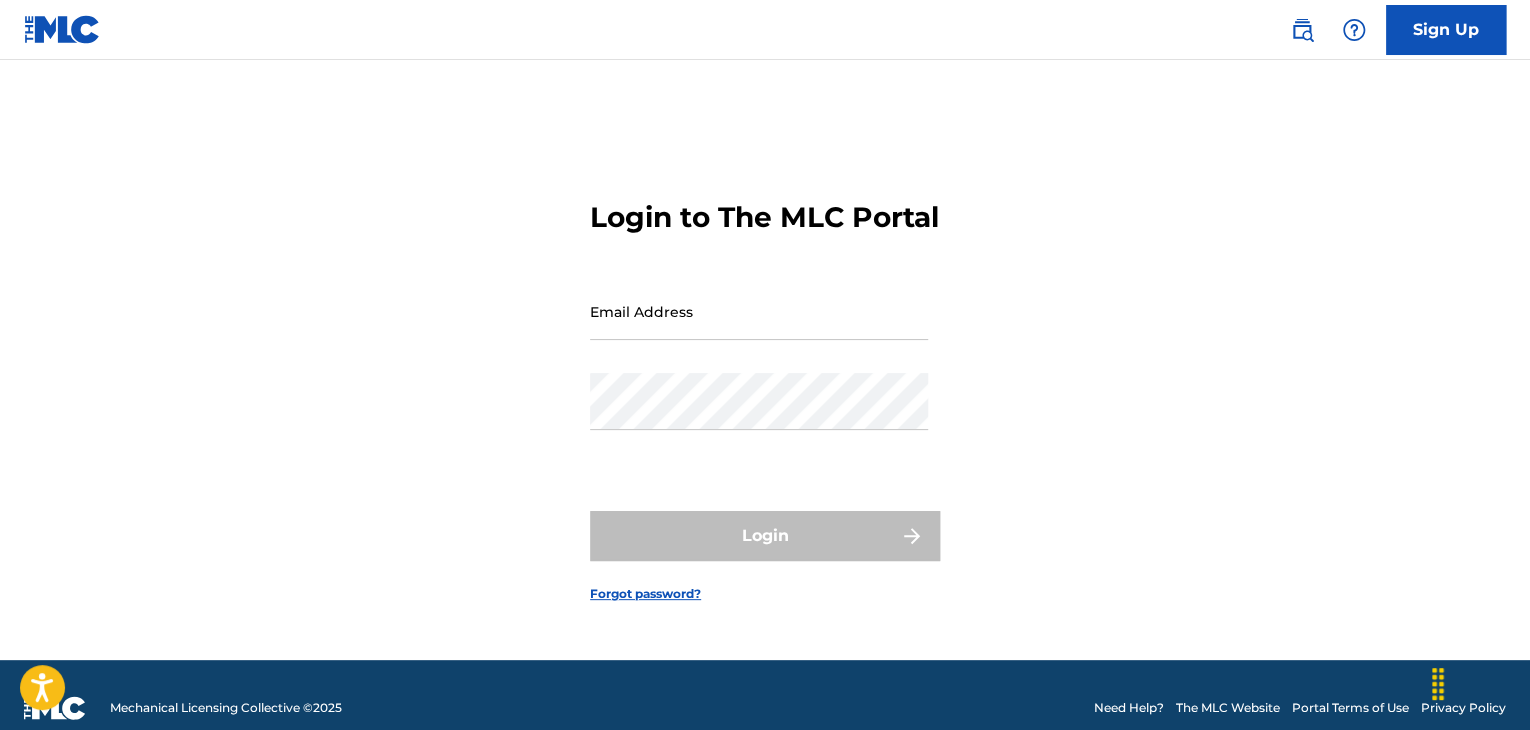 click at bounding box center [62, 29] 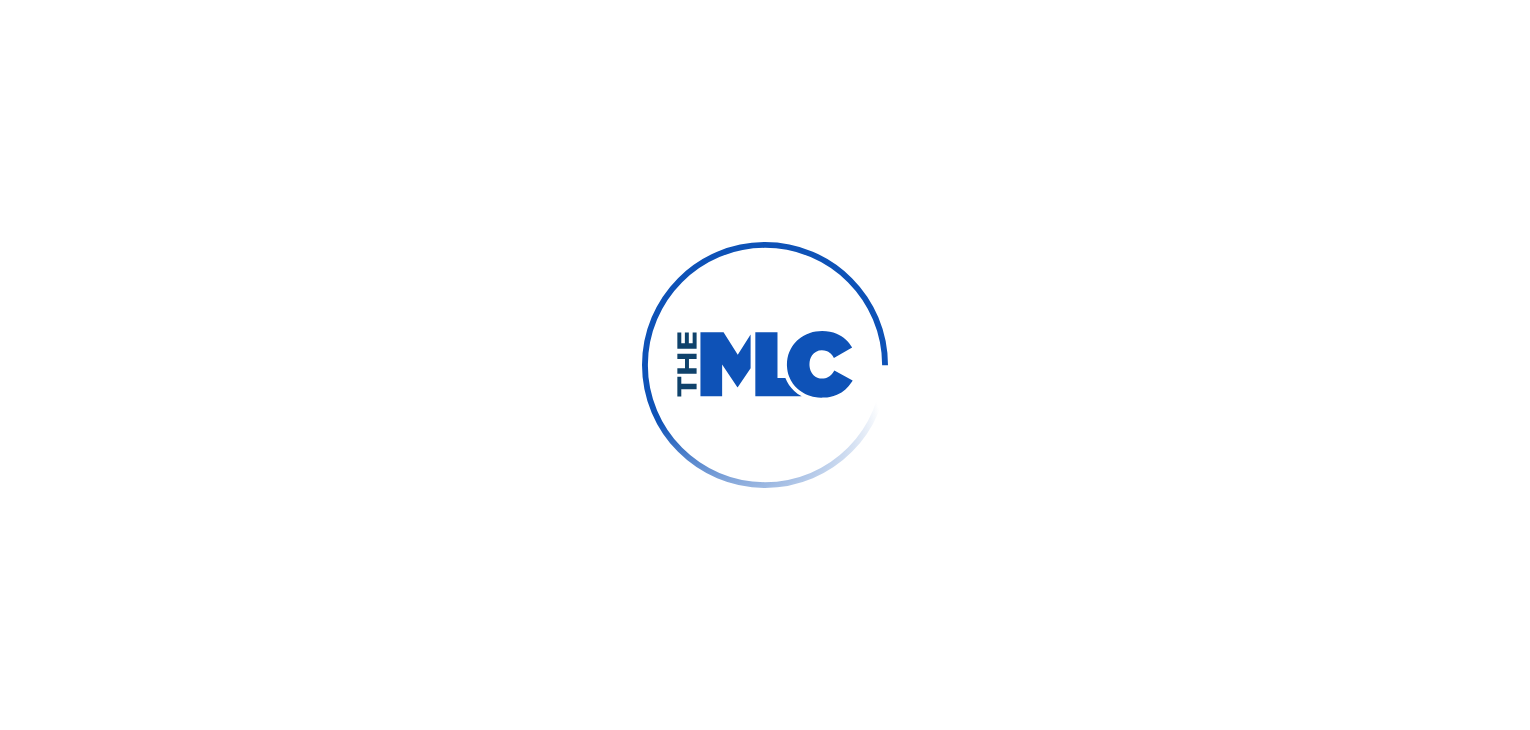 scroll, scrollTop: 0, scrollLeft: 0, axis: both 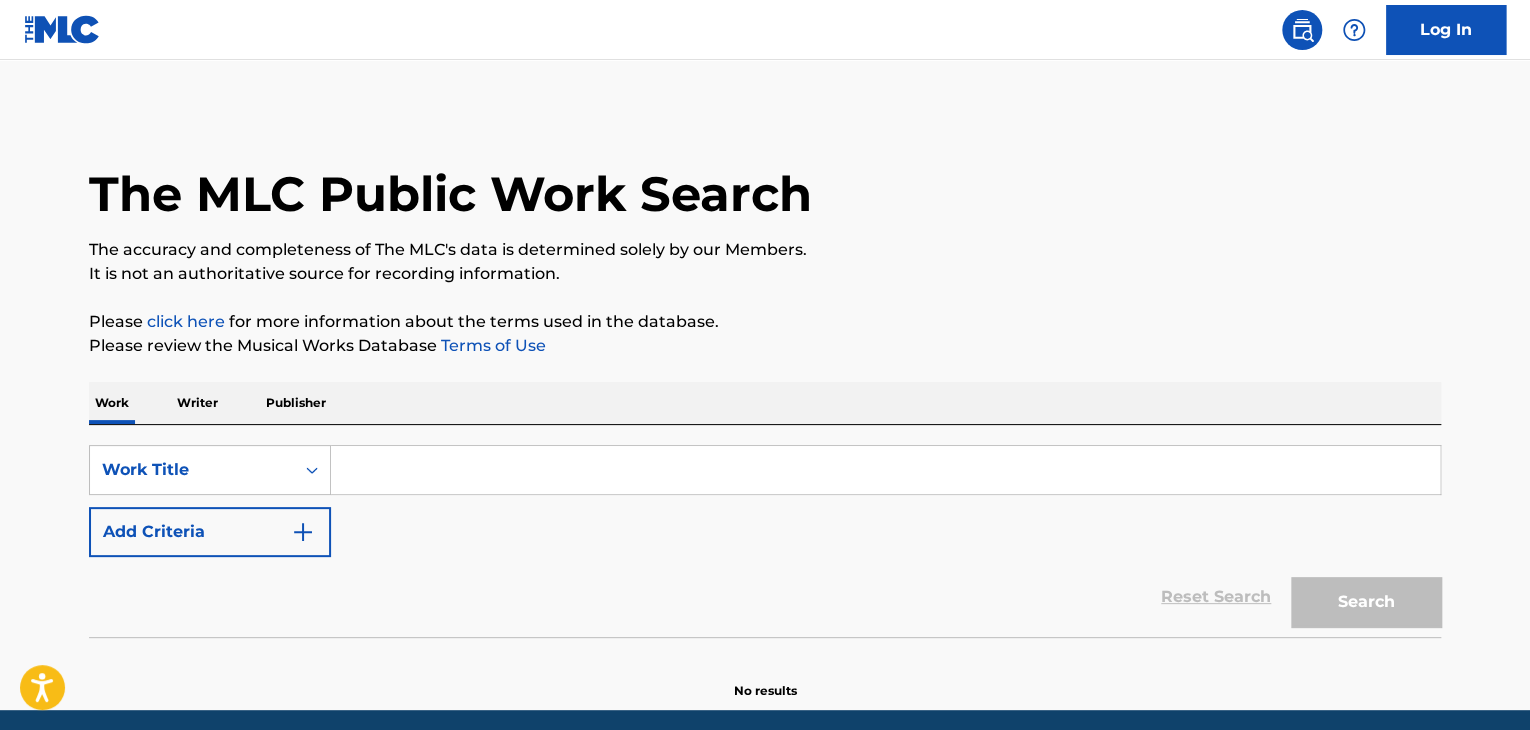 click at bounding box center (885, 470) 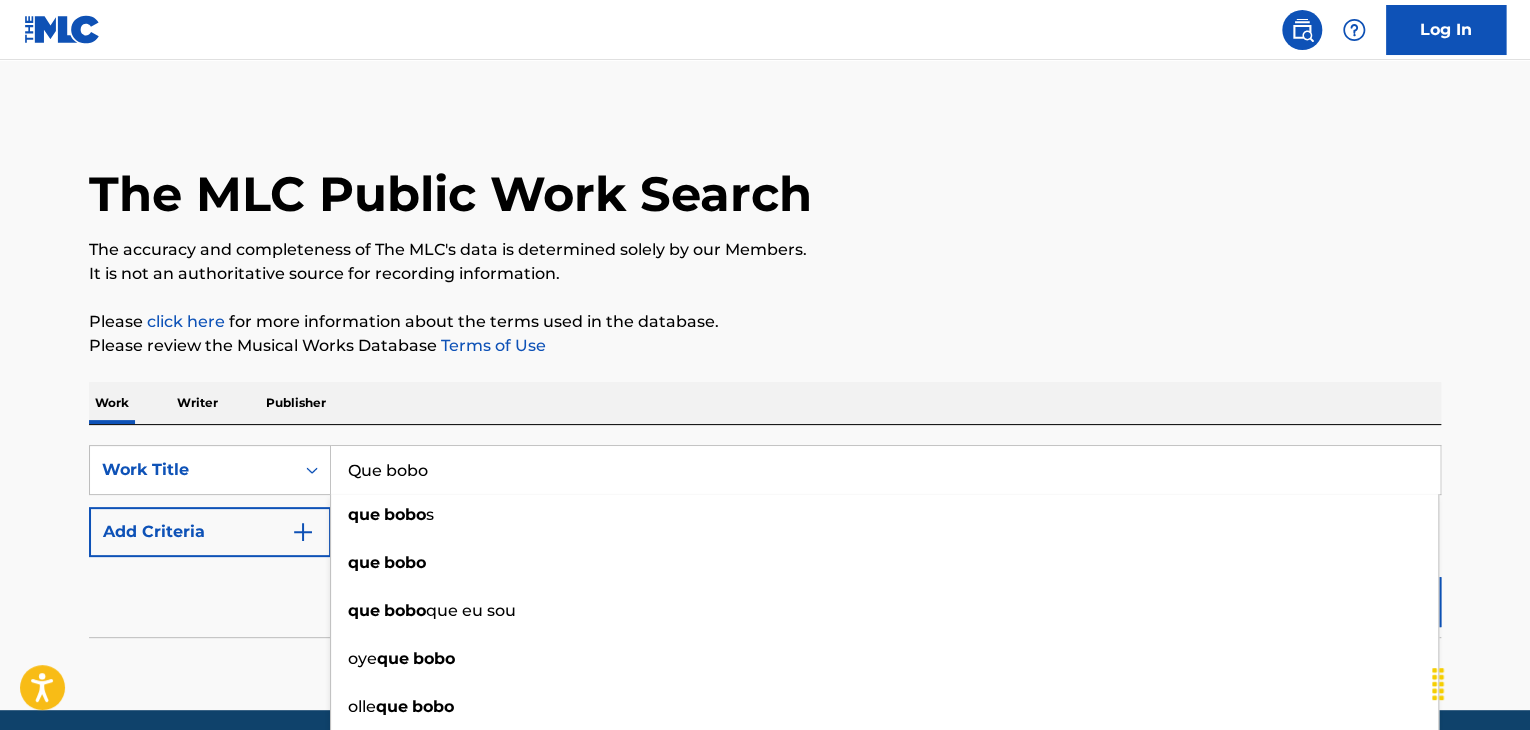 type on "Que bobo" 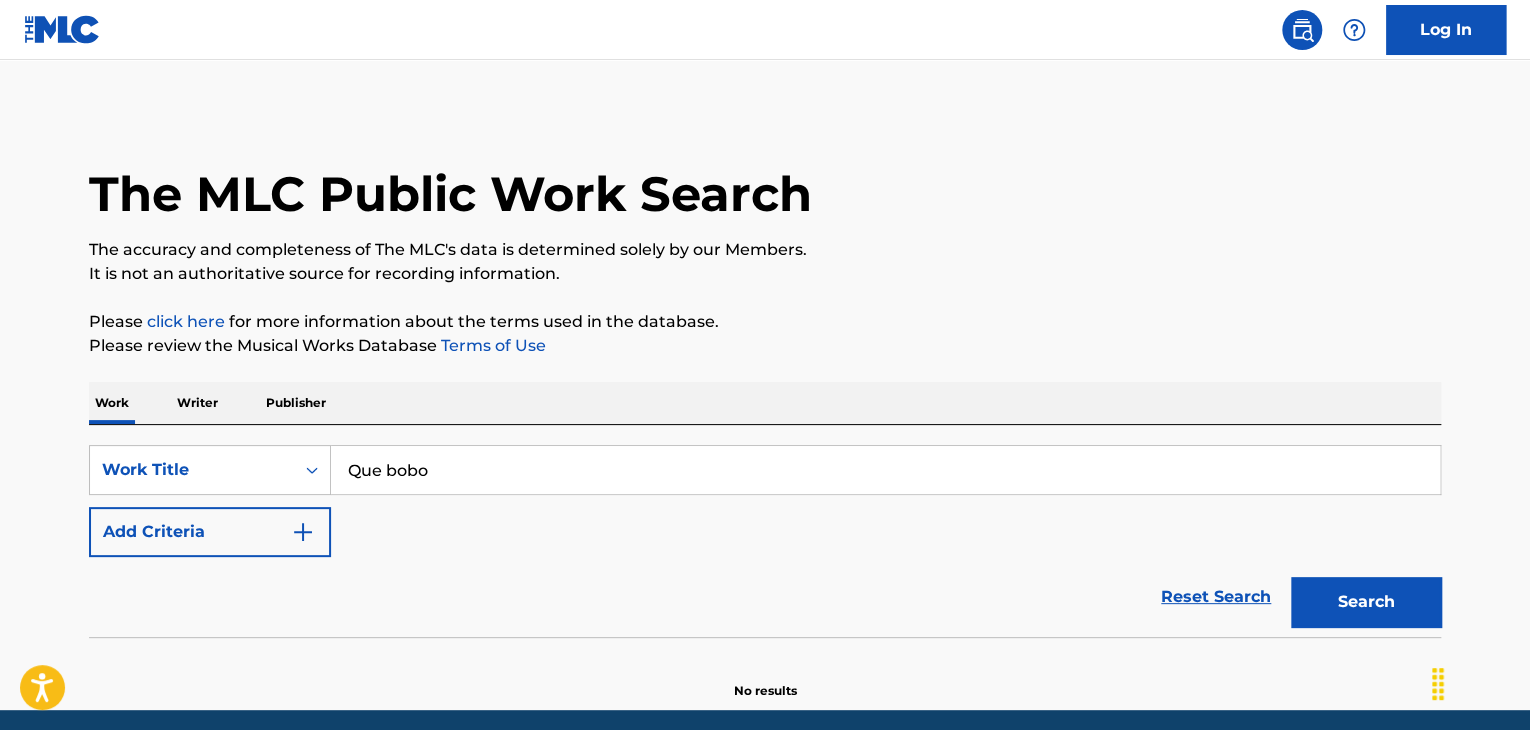 click on "Search" at bounding box center [1366, 602] 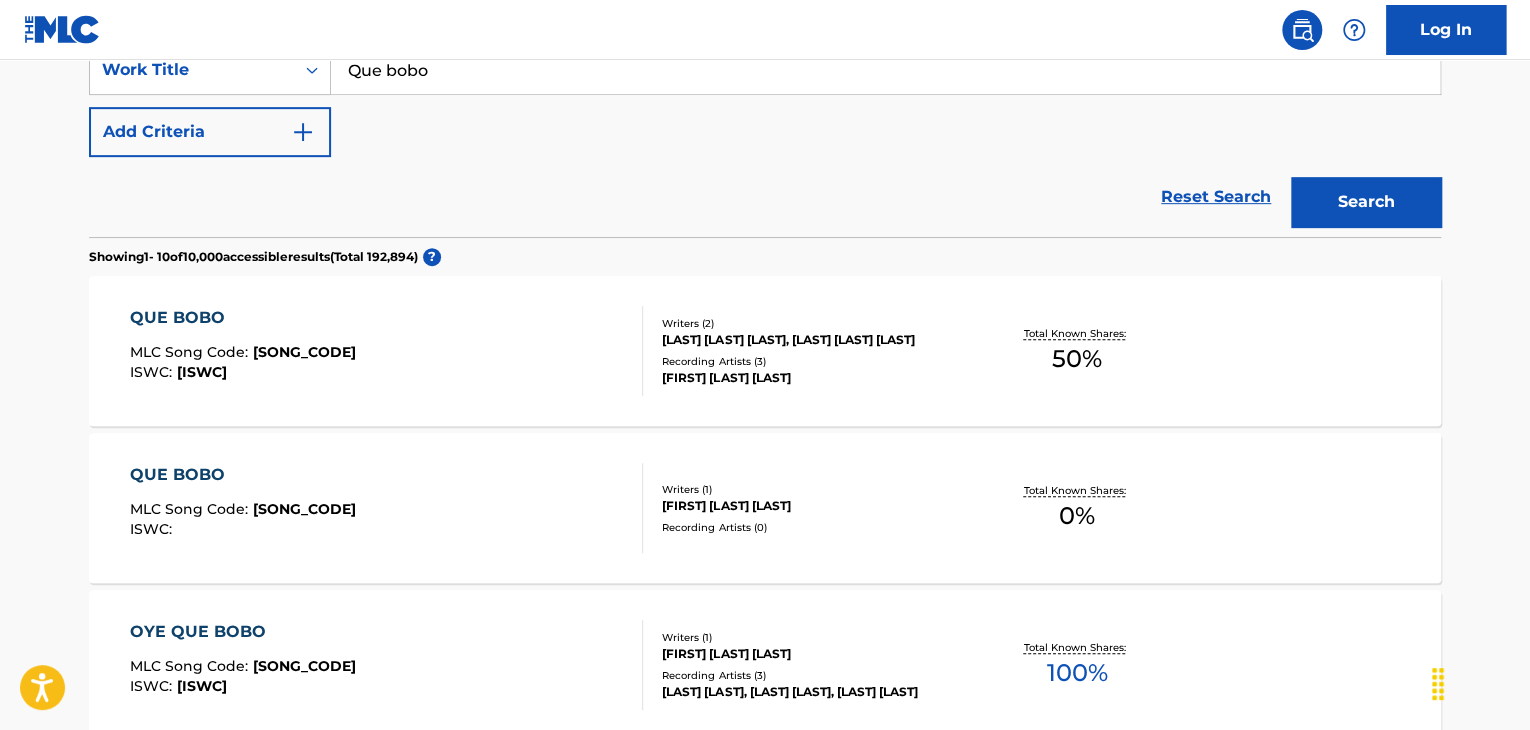 scroll, scrollTop: 400, scrollLeft: 0, axis: vertical 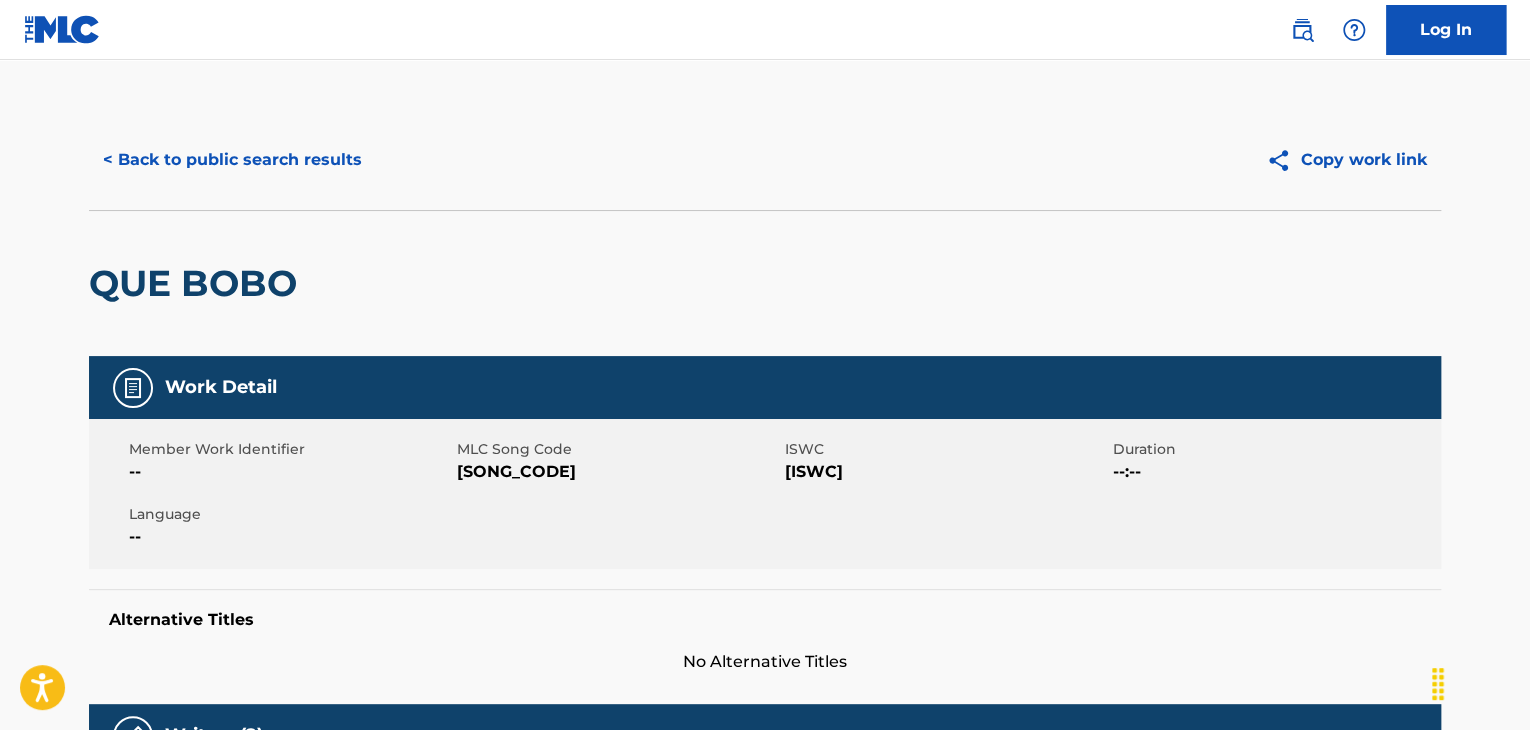 click on "< Back to public search results" at bounding box center (232, 160) 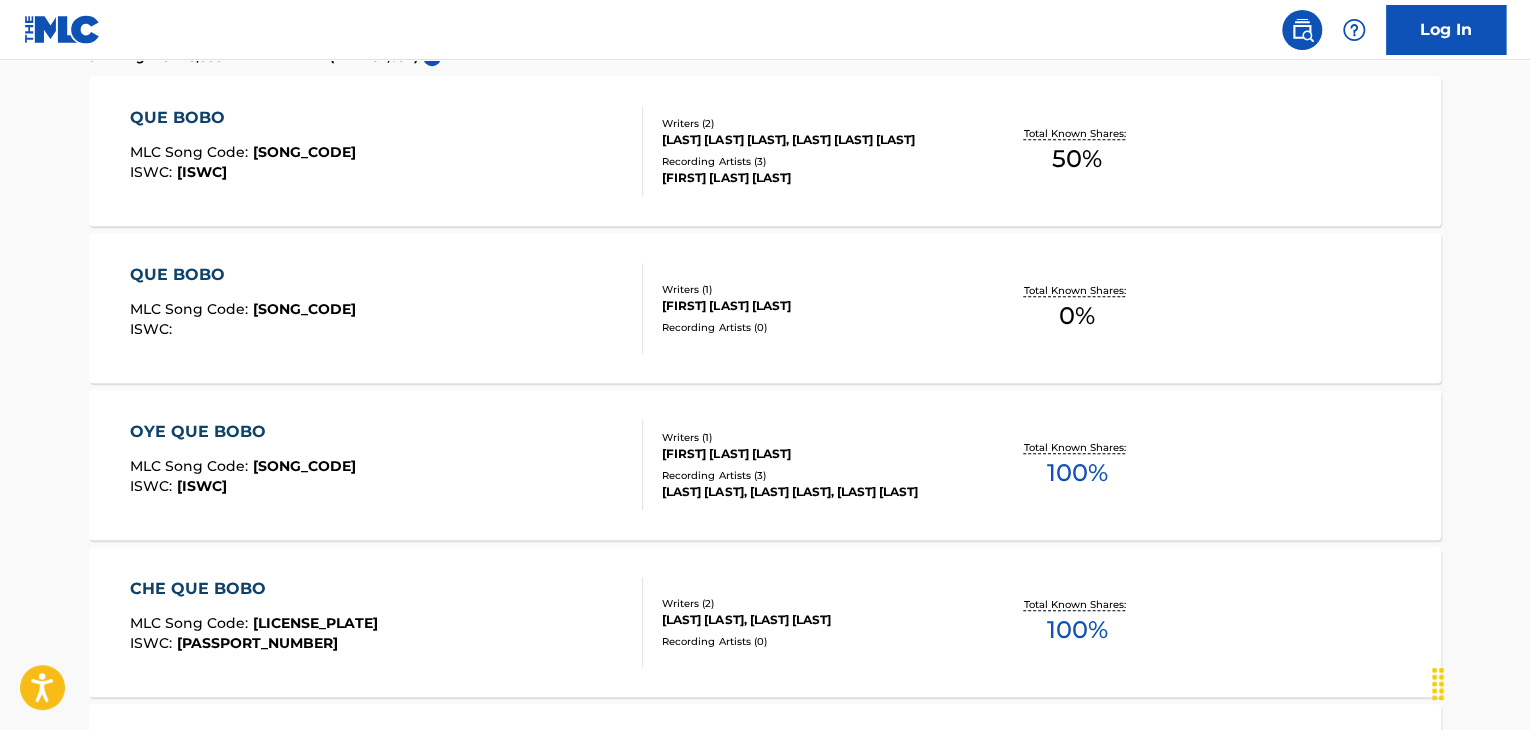 scroll, scrollTop: 0, scrollLeft: 0, axis: both 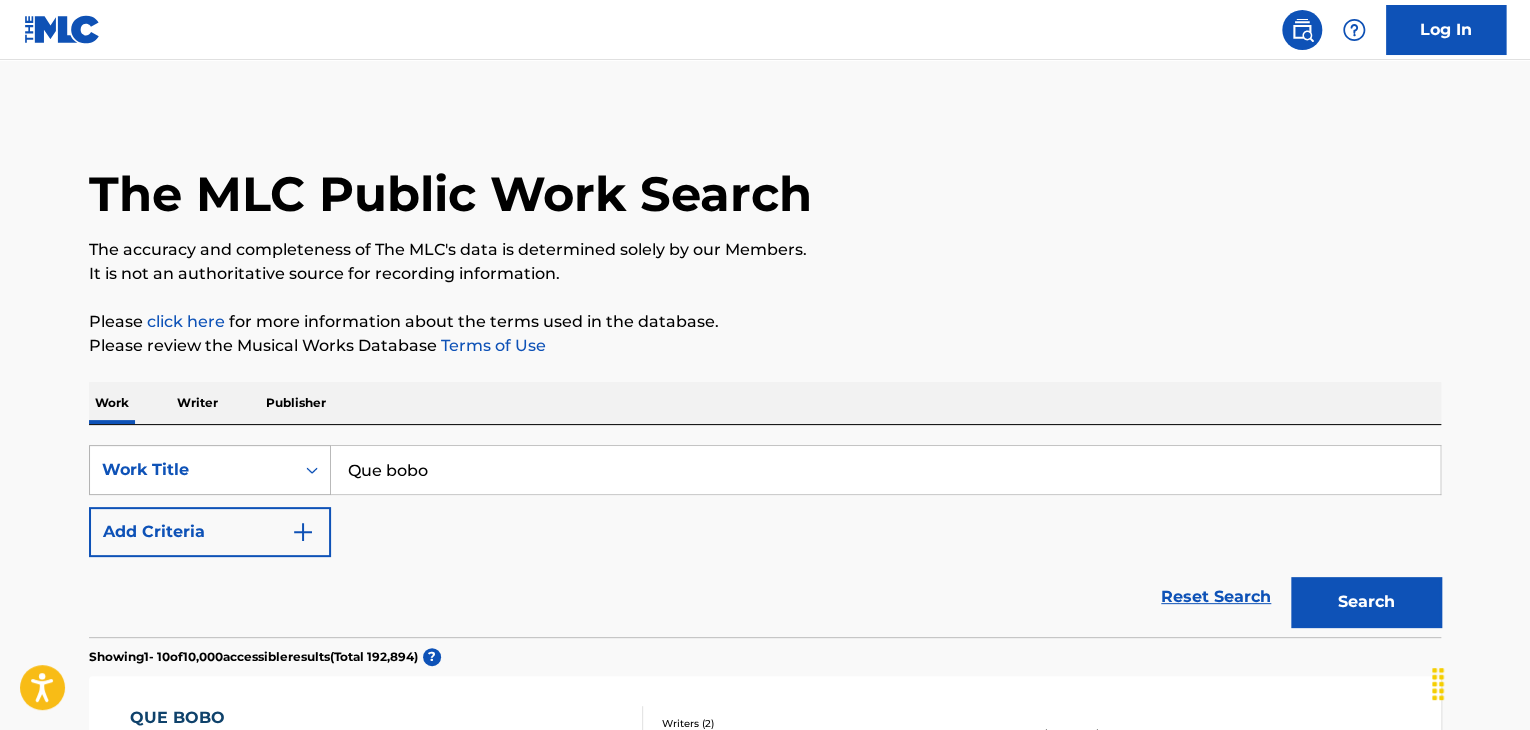 drag, startPoint x: 114, startPoint y: 468, endPoint x: 92, endPoint y: 468, distance: 22 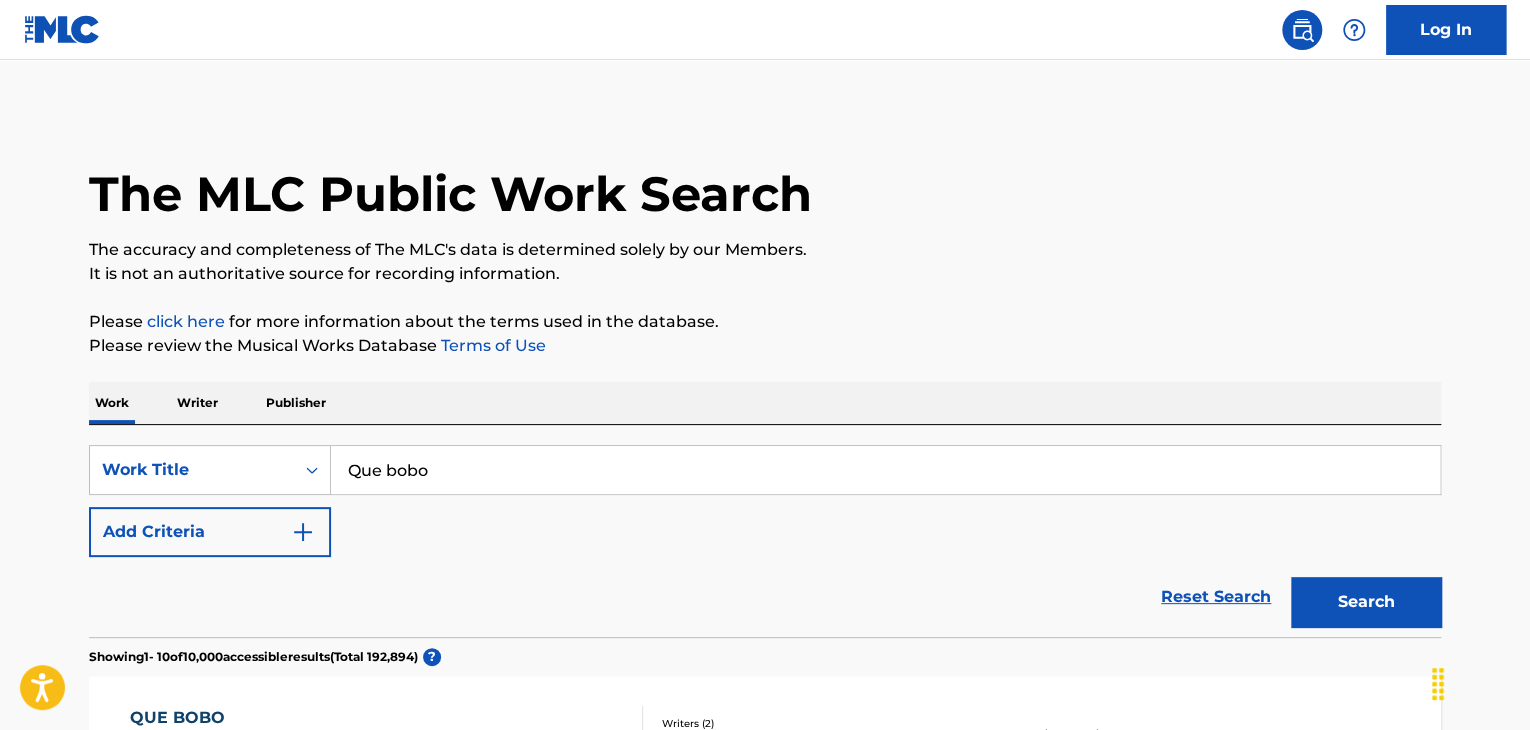 paste on "Verdad Desnuda" 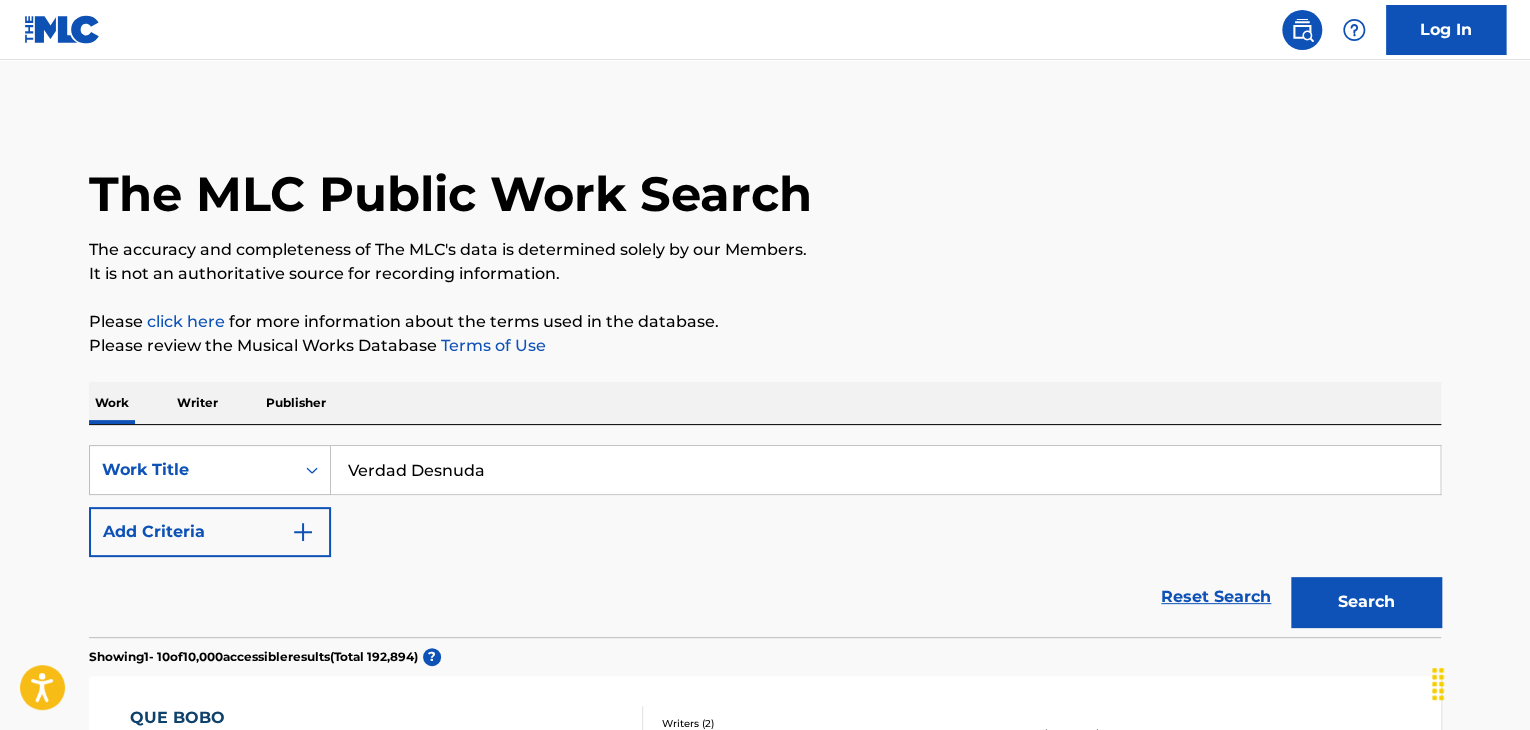 drag, startPoint x: 1501, startPoint y: 573, endPoint x: 1441, endPoint y: 589, distance: 62.0967 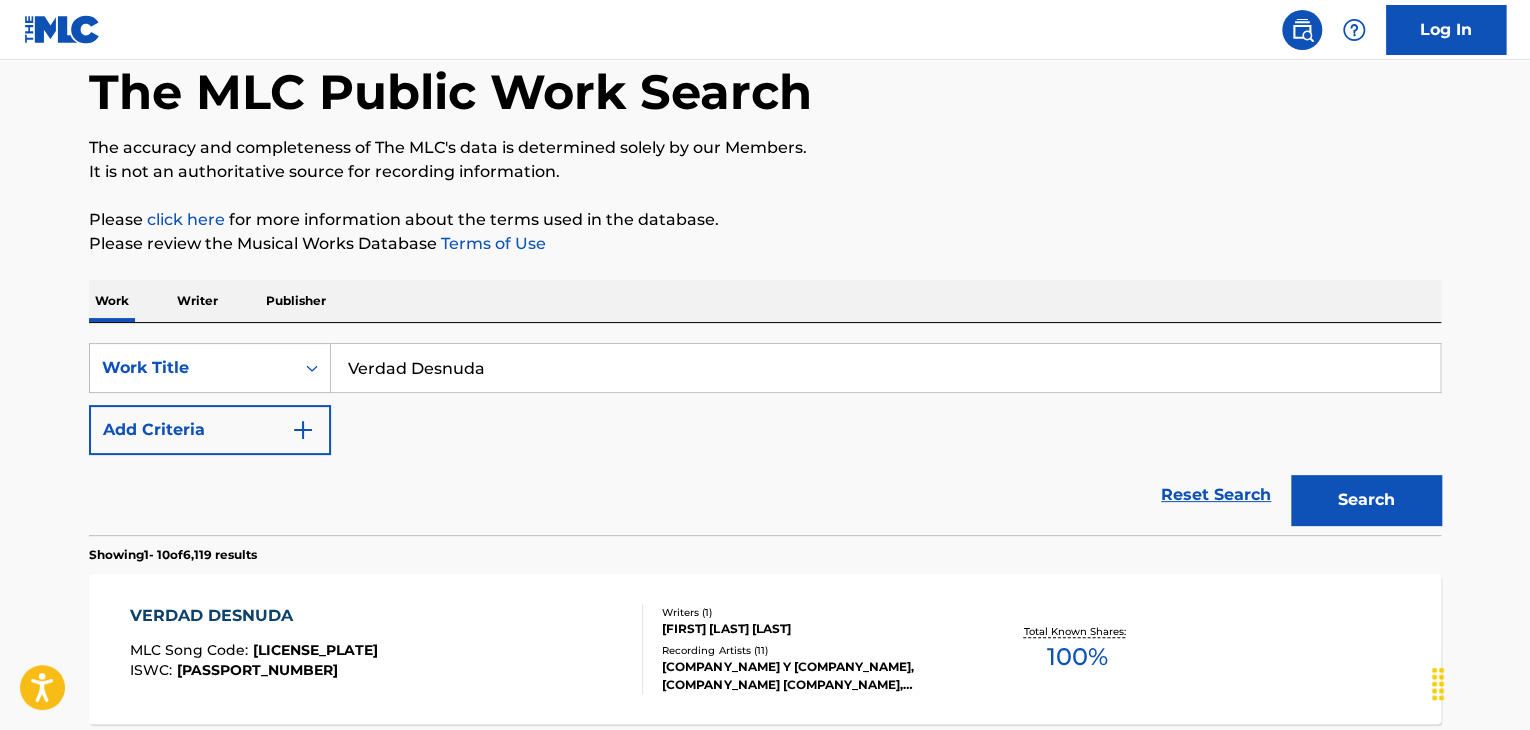 scroll, scrollTop: 100, scrollLeft: 0, axis: vertical 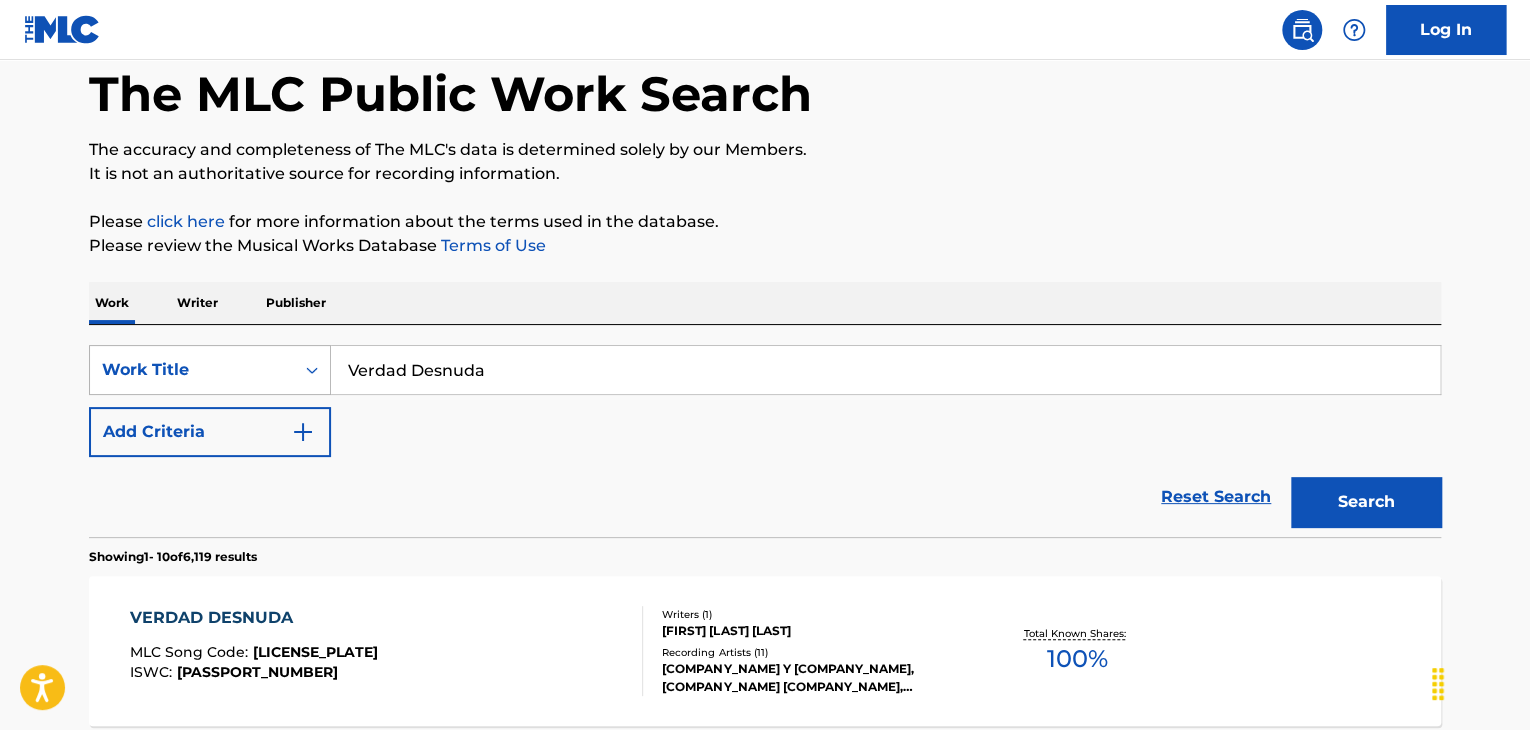 drag, startPoint x: 513, startPoint y: 390, endPoint x: 261, endPoint y: 377, distance: 252.3351 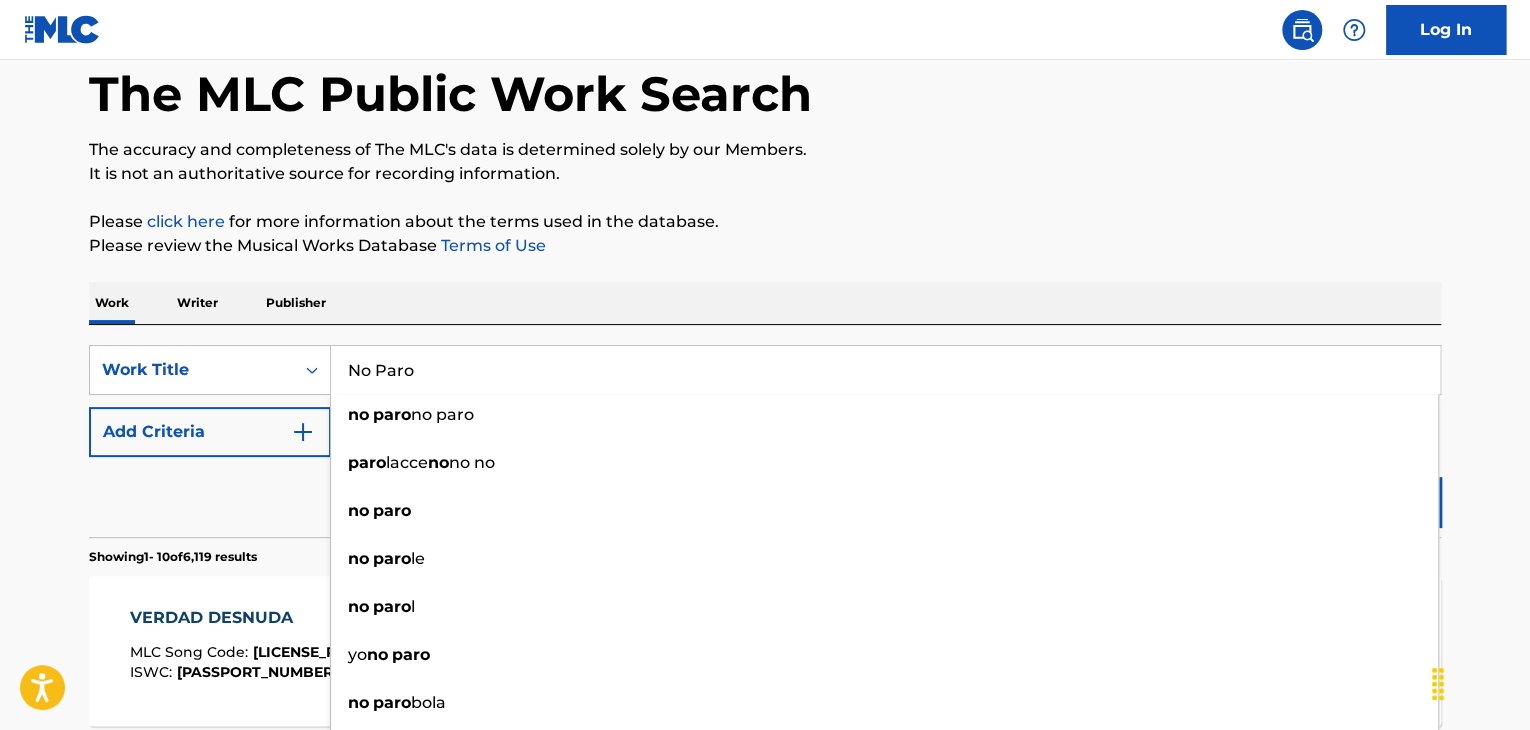 type on "No Paro" 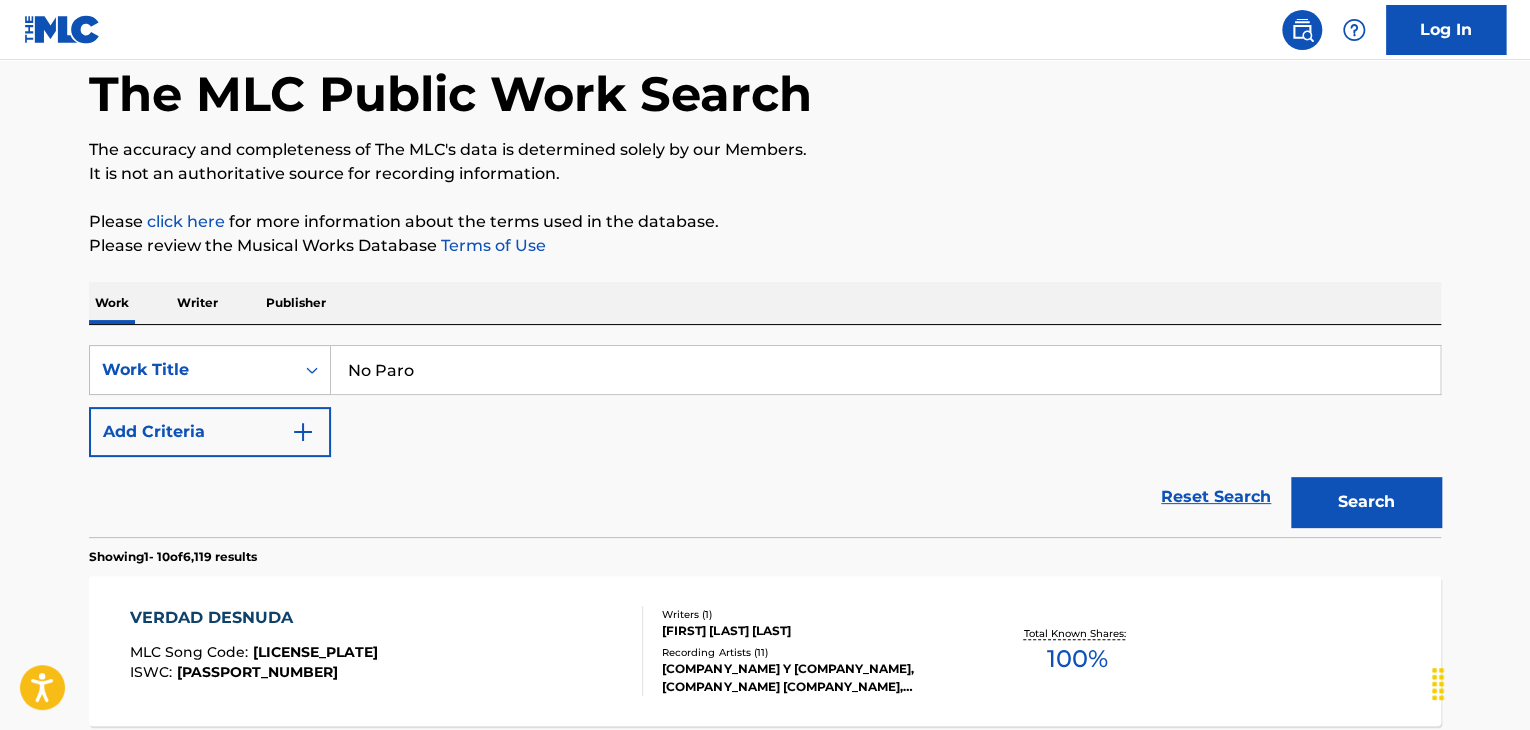 click on "Search" at bounding box center [1366, 502] 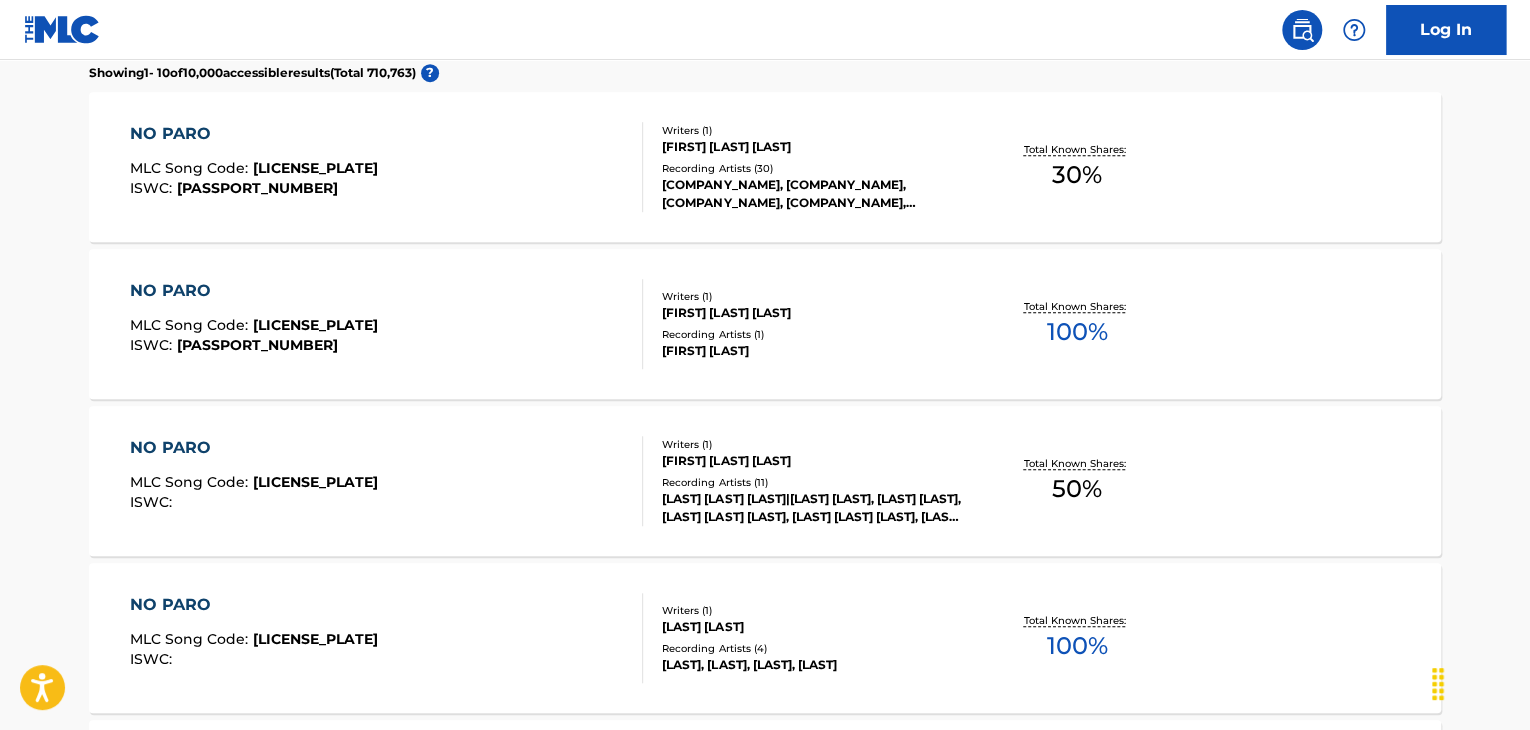 scroll, scrollTop: 100, scrollLeft: 0, axis: vertical 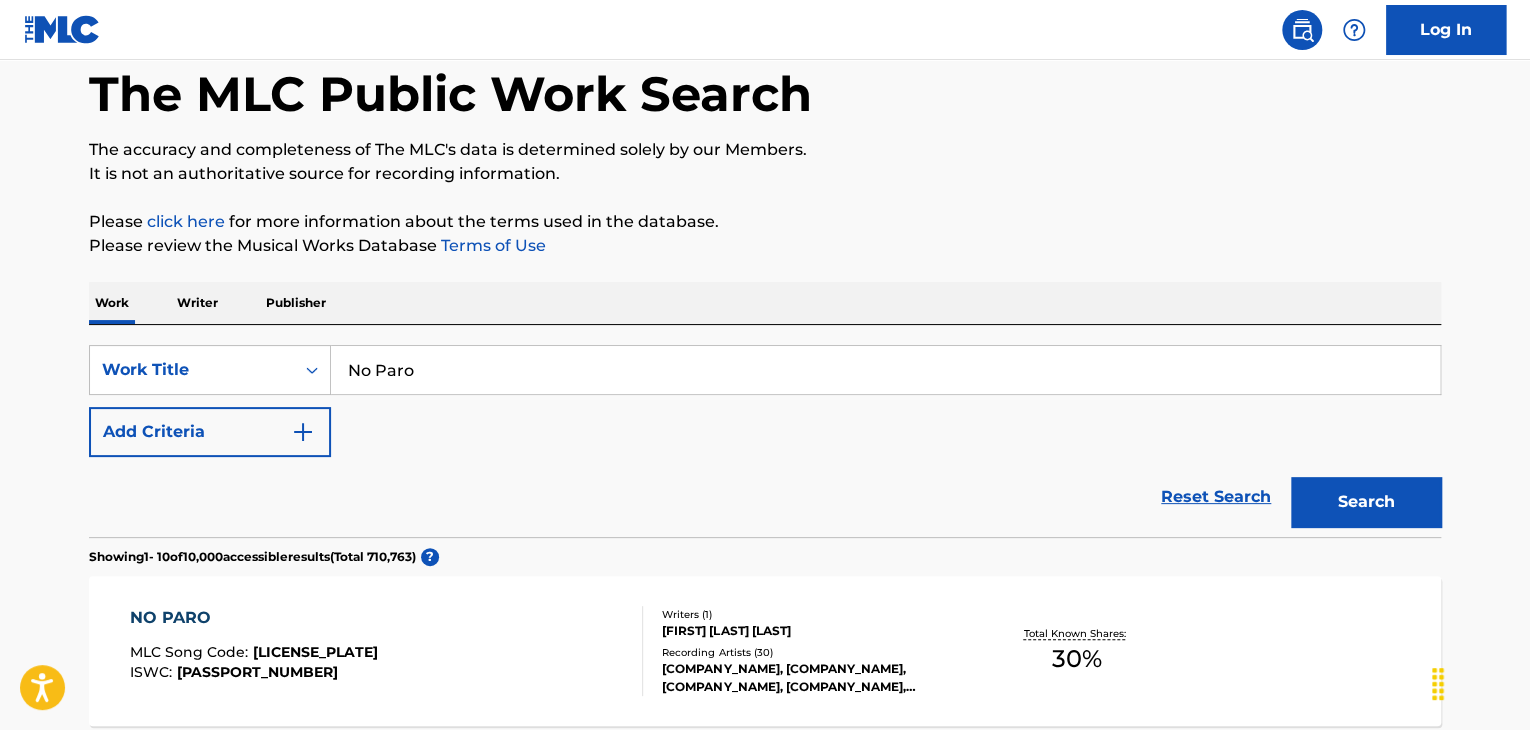 click on "Add Criteria" at bounding box center [210, 432] 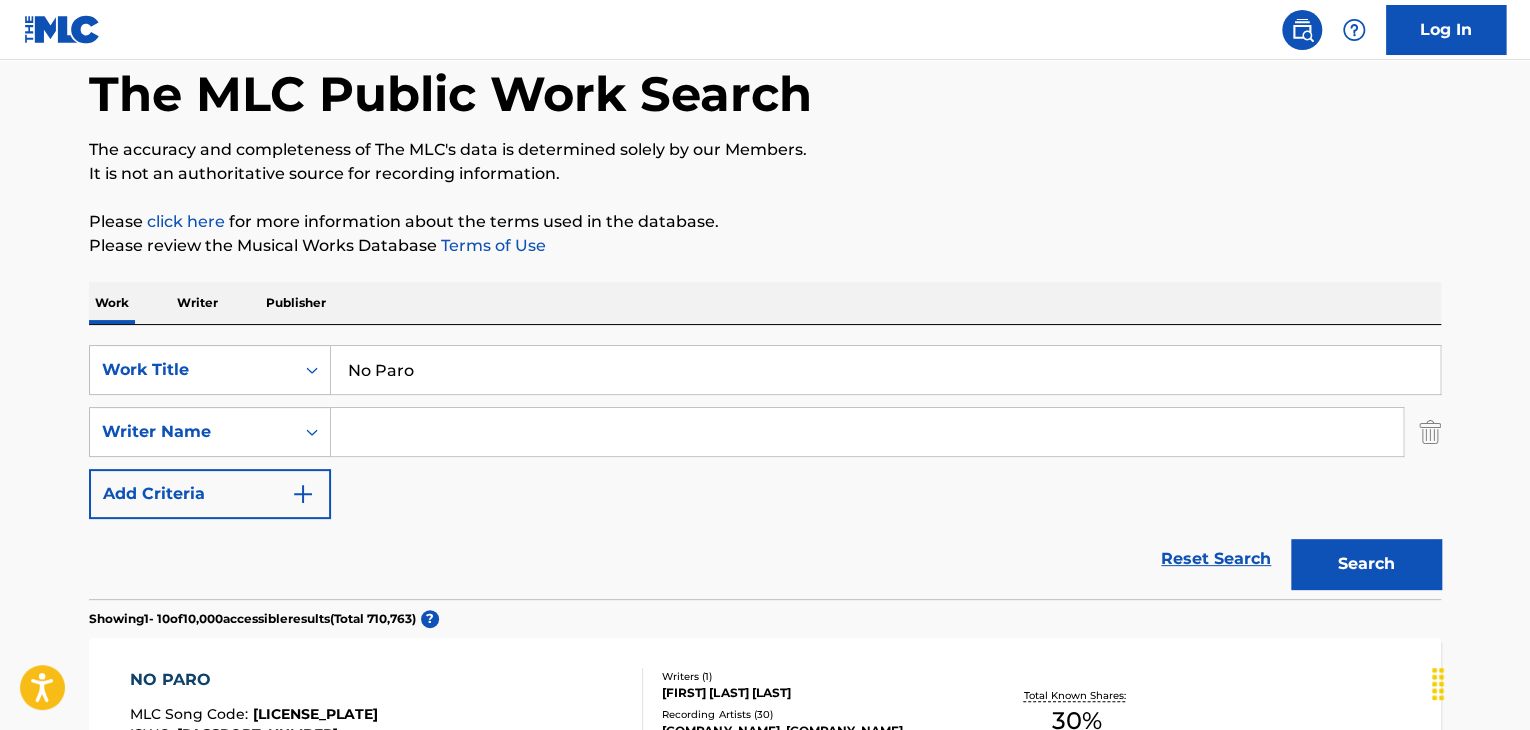 click at bounding box center [867, 432] 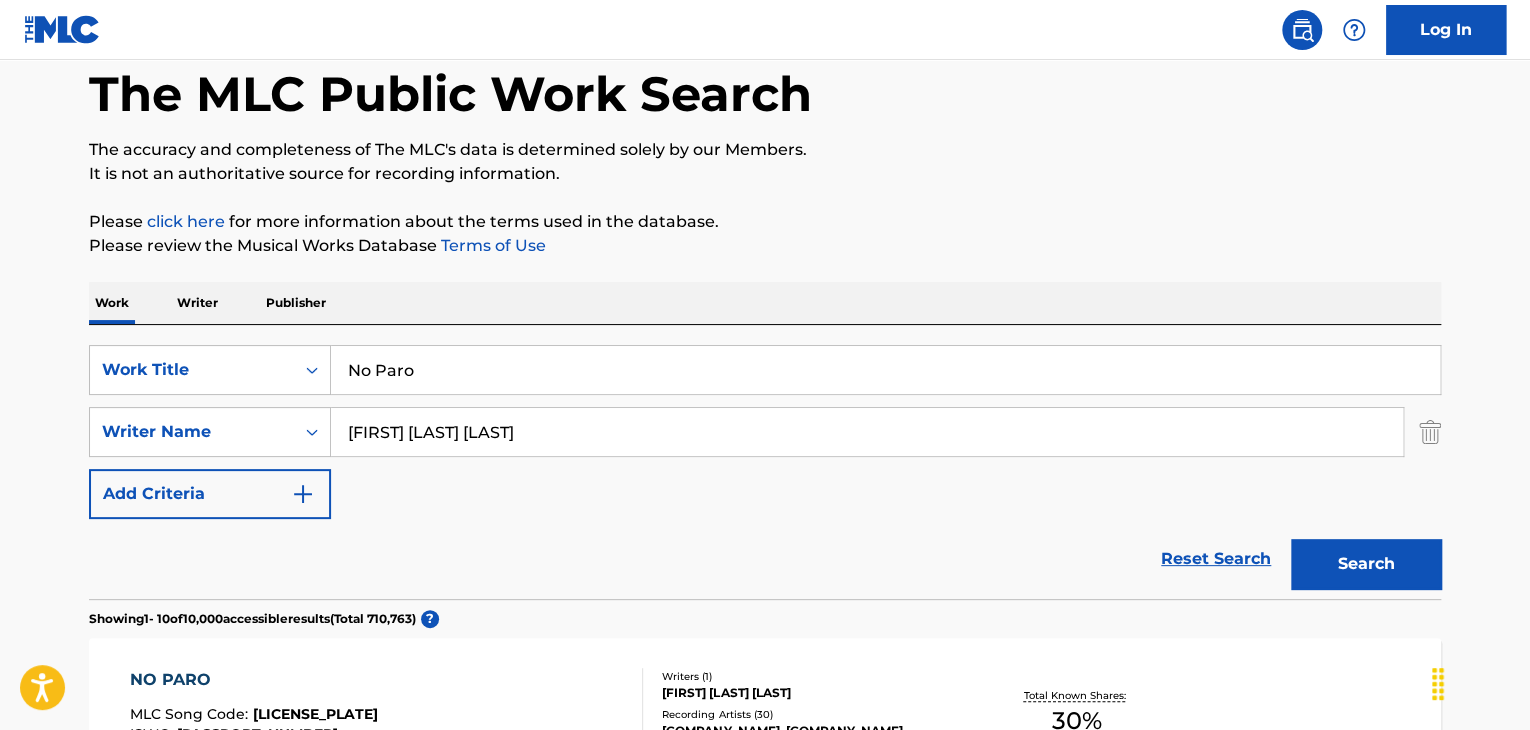 type on "[FIRST] [LAST] [LAST]" 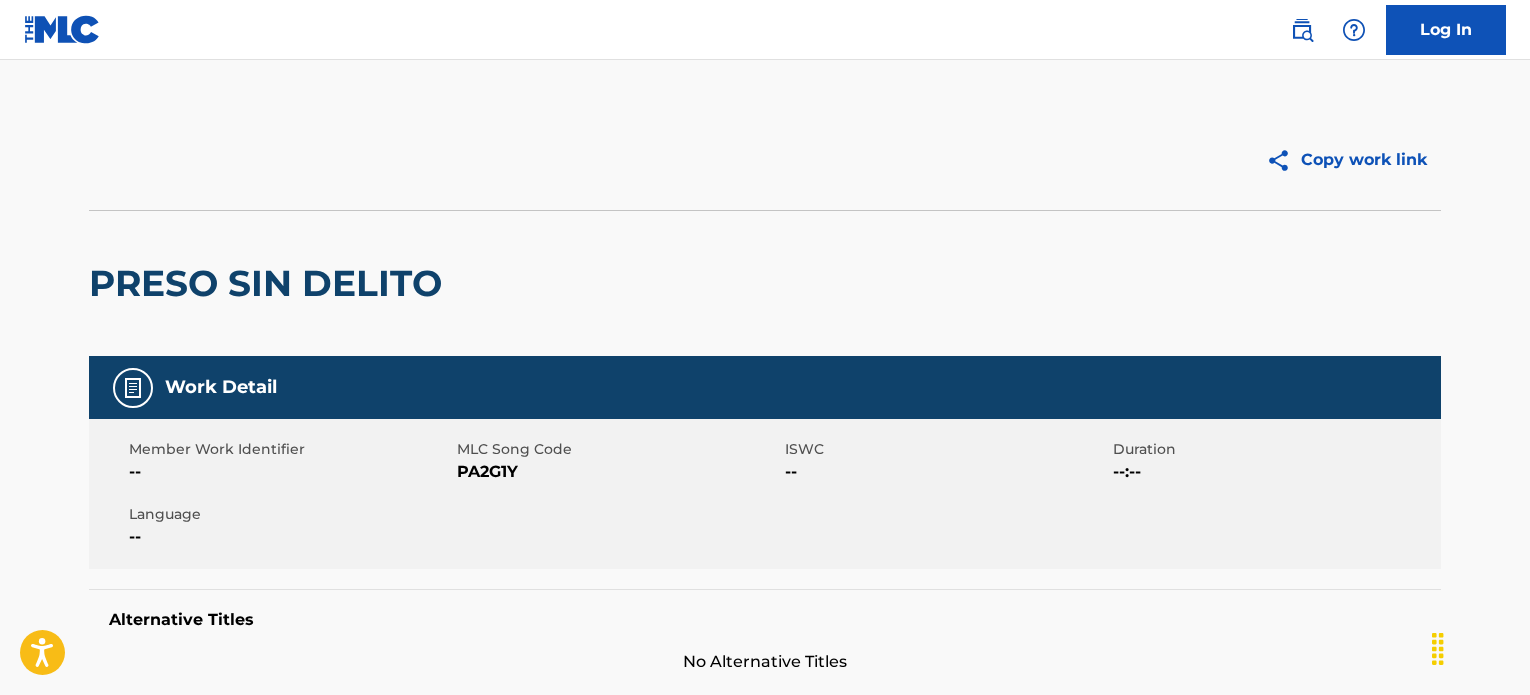 scroll, scrollTop: 0, scrollLeft: 0, axis: both 